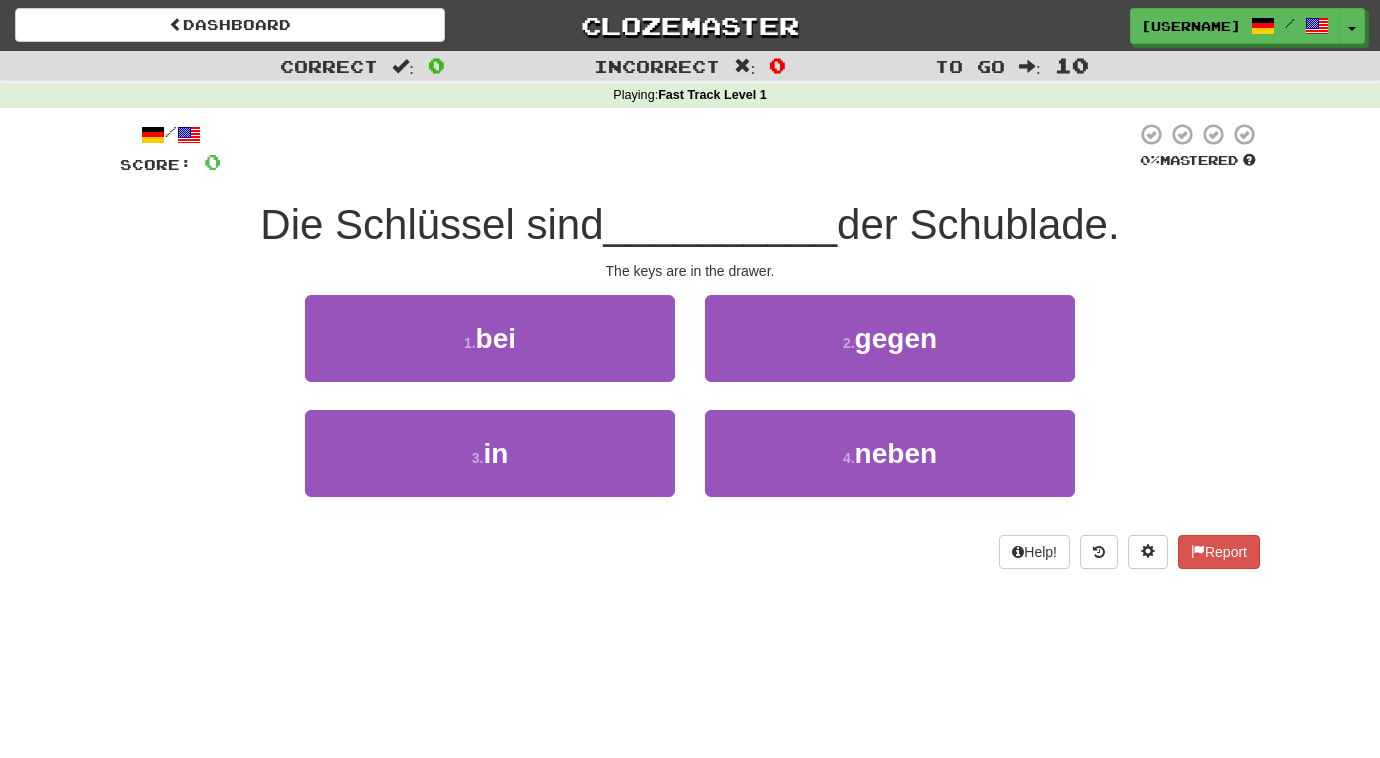 scroll, scrollTop: 0, scrollLeft: 0, axis: both 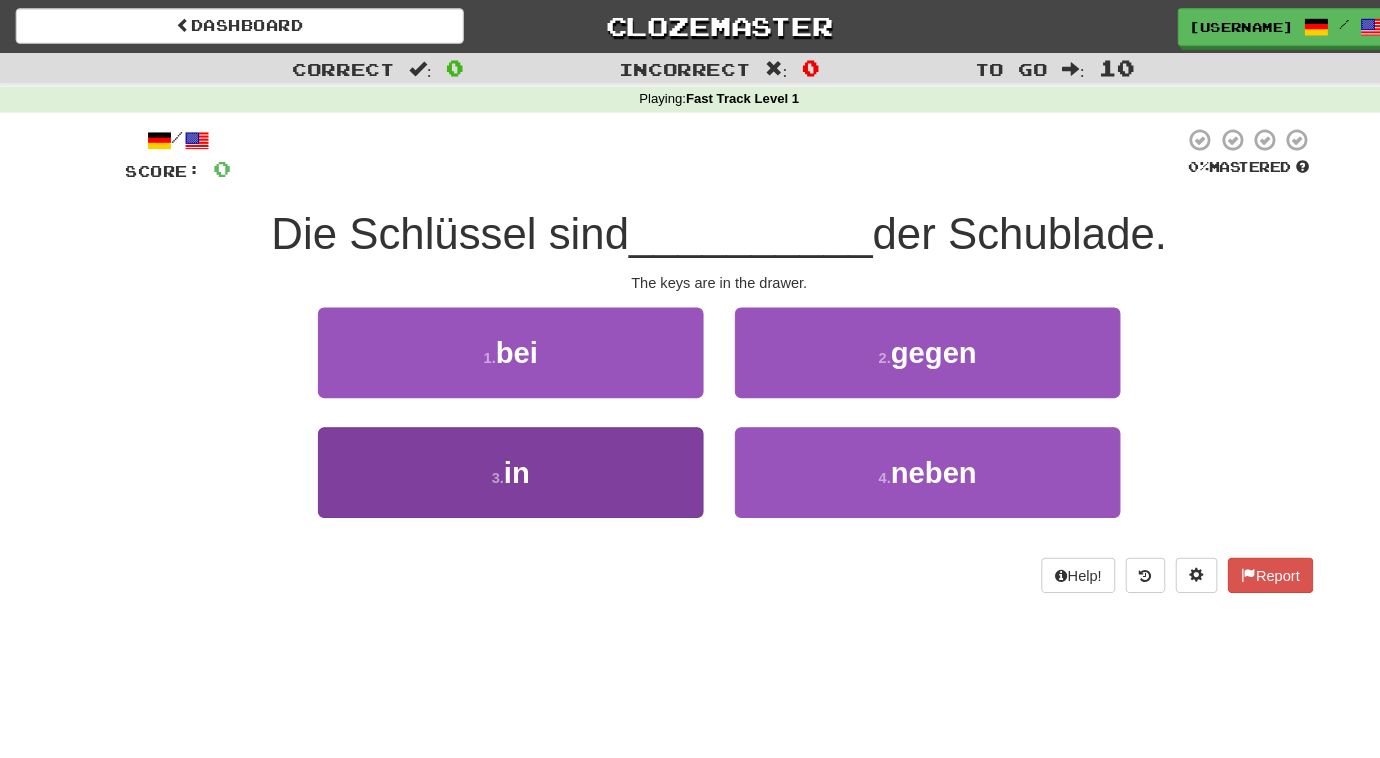 click on "3 .  in" at bounding box center (490, 453) 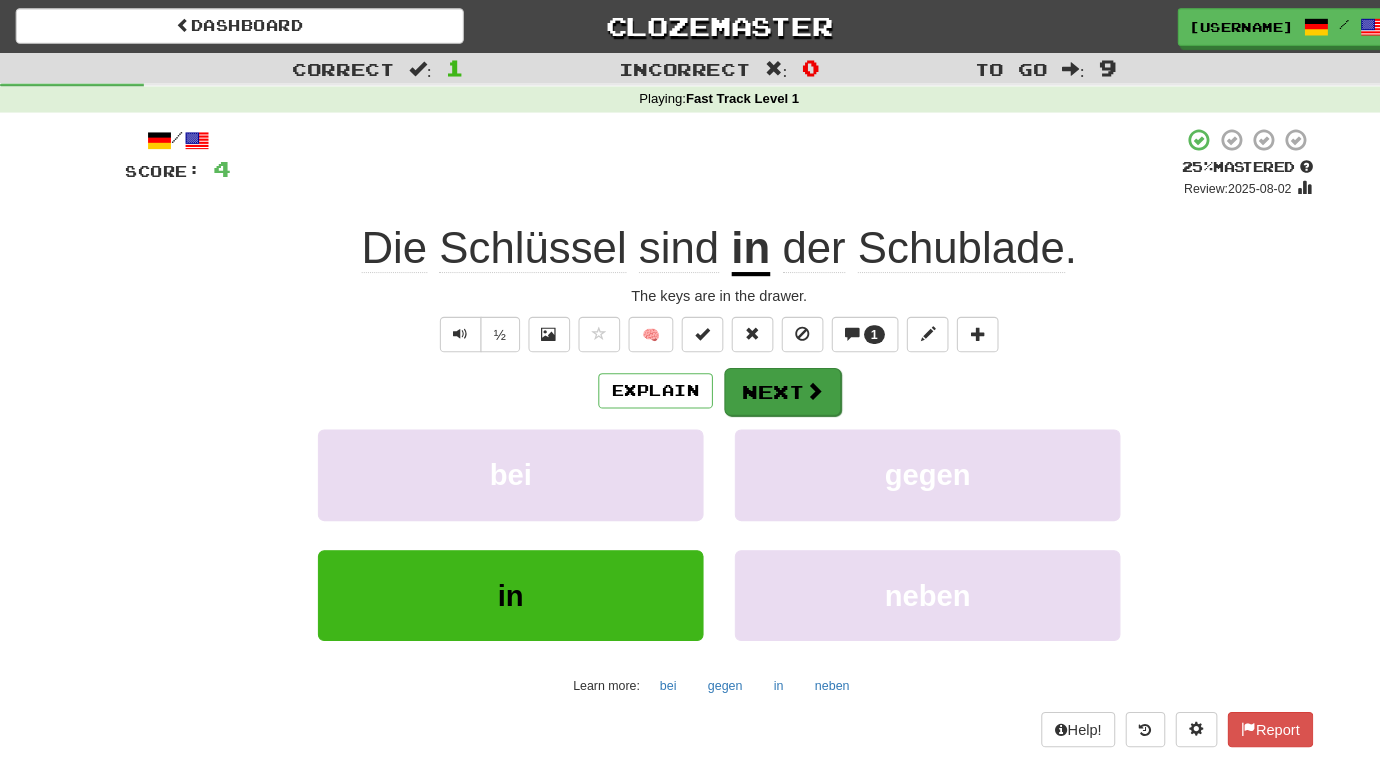 click at bounding box center (781, 375) 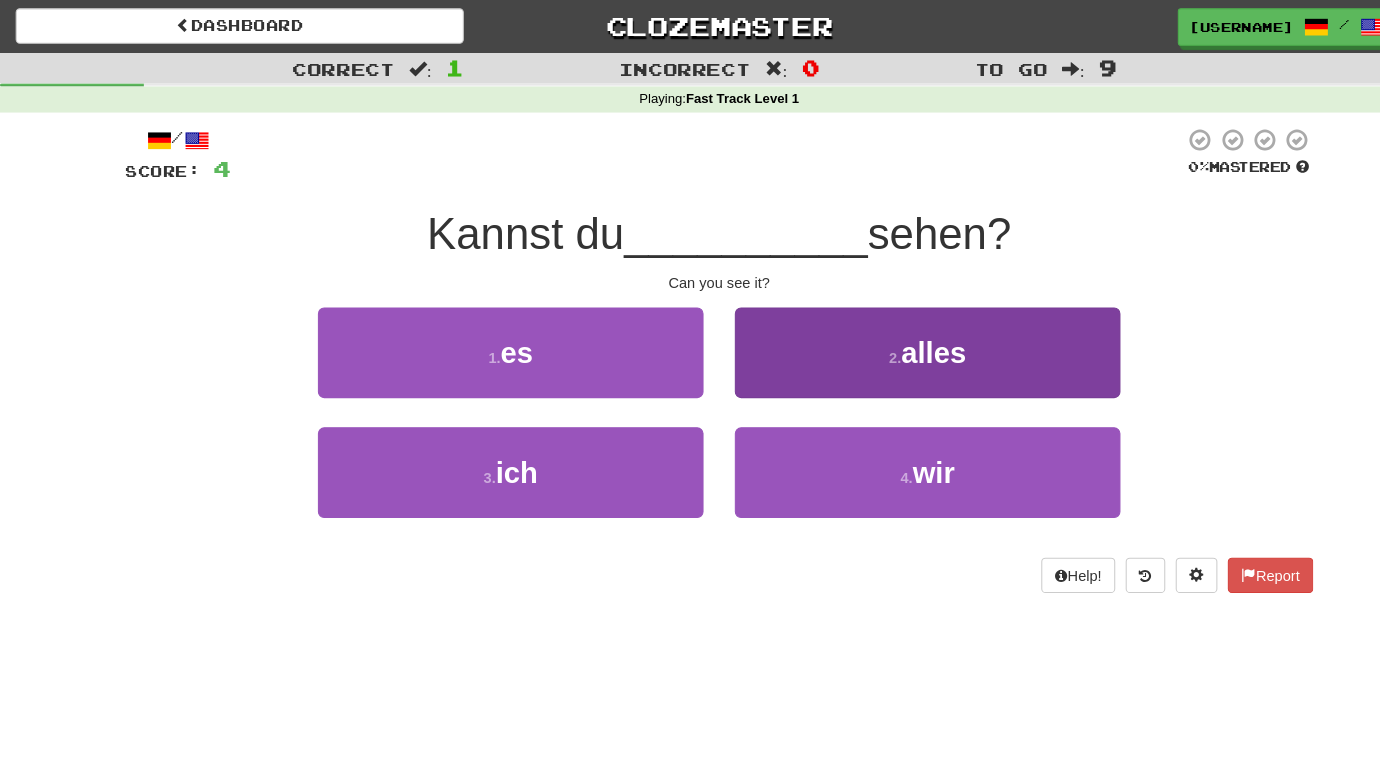 click on "2 .  alles" at bounding box center [890, 338] 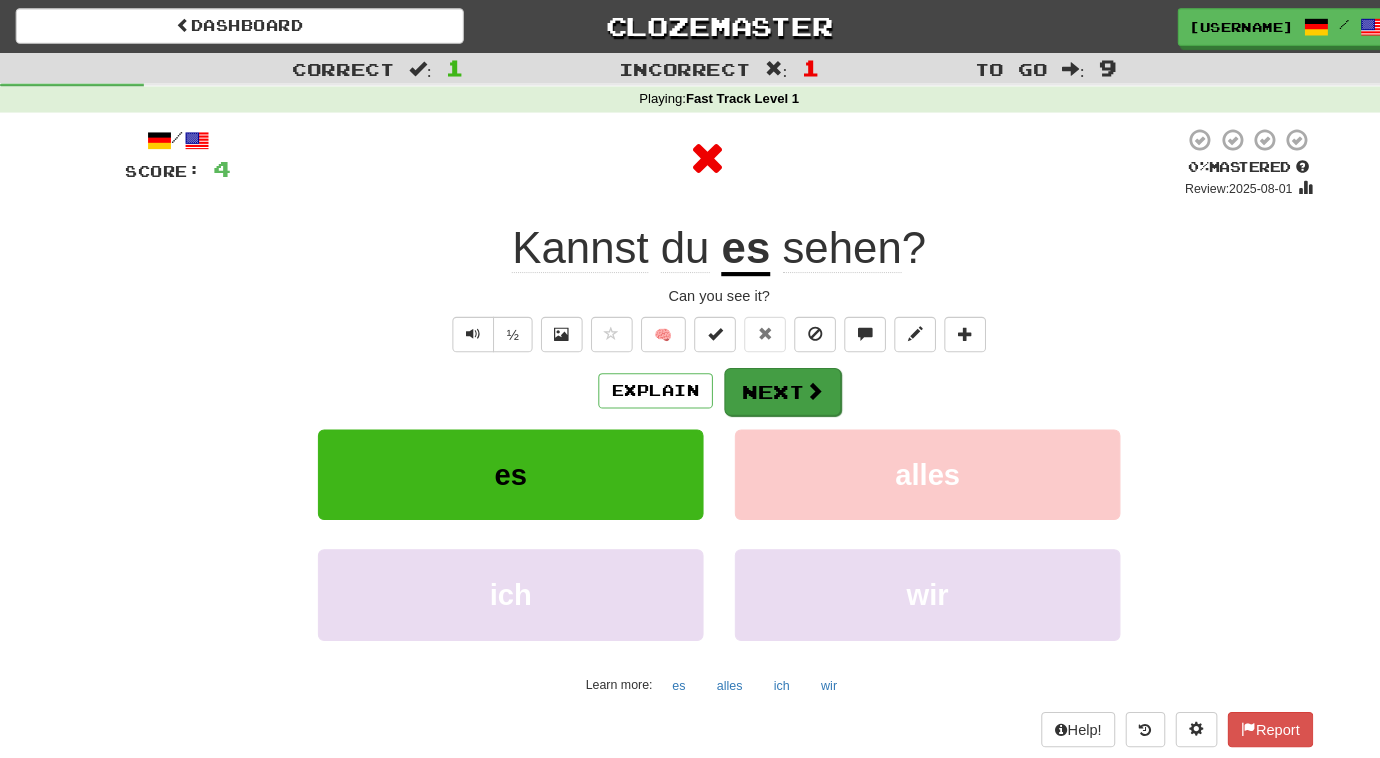 click on "Next" at bounding box center [751, 376] 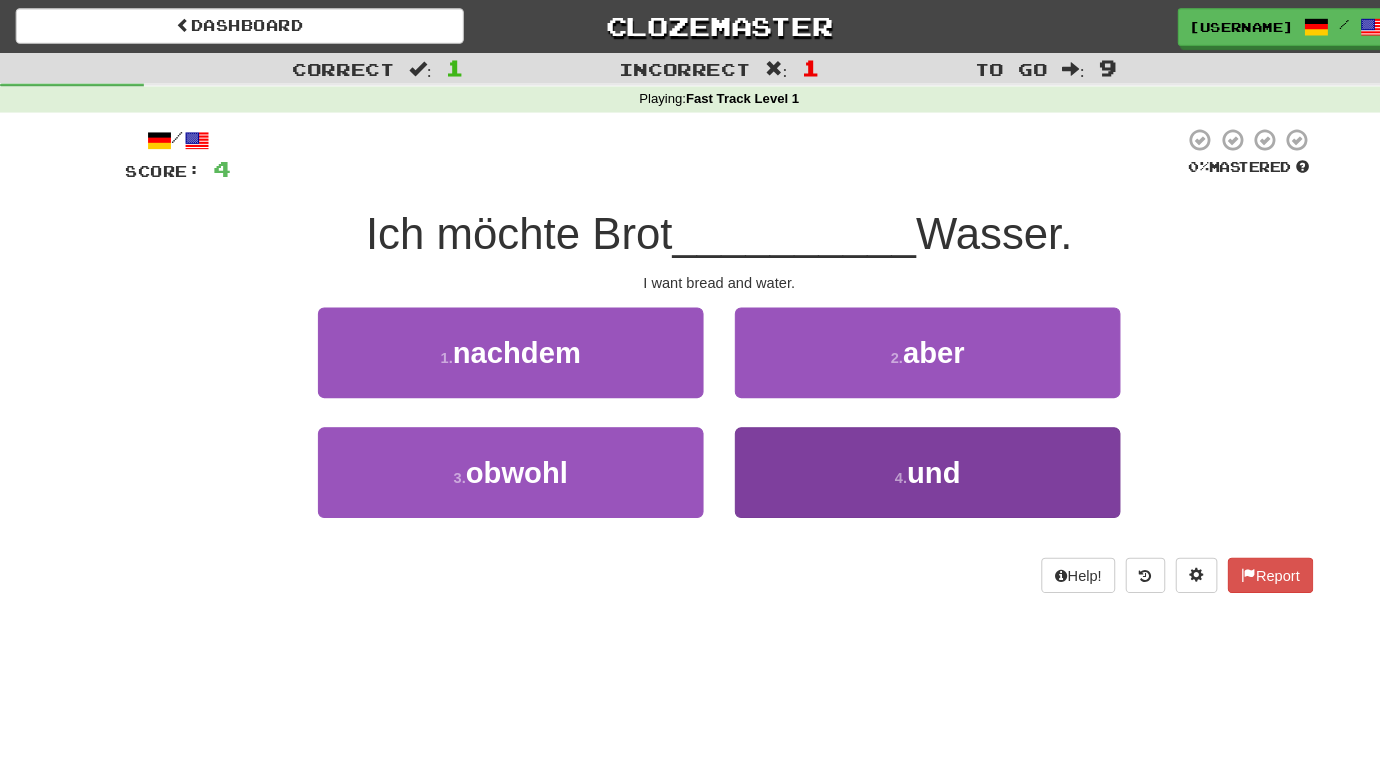 click on "4 .  und" at bounding box center (890, 453) 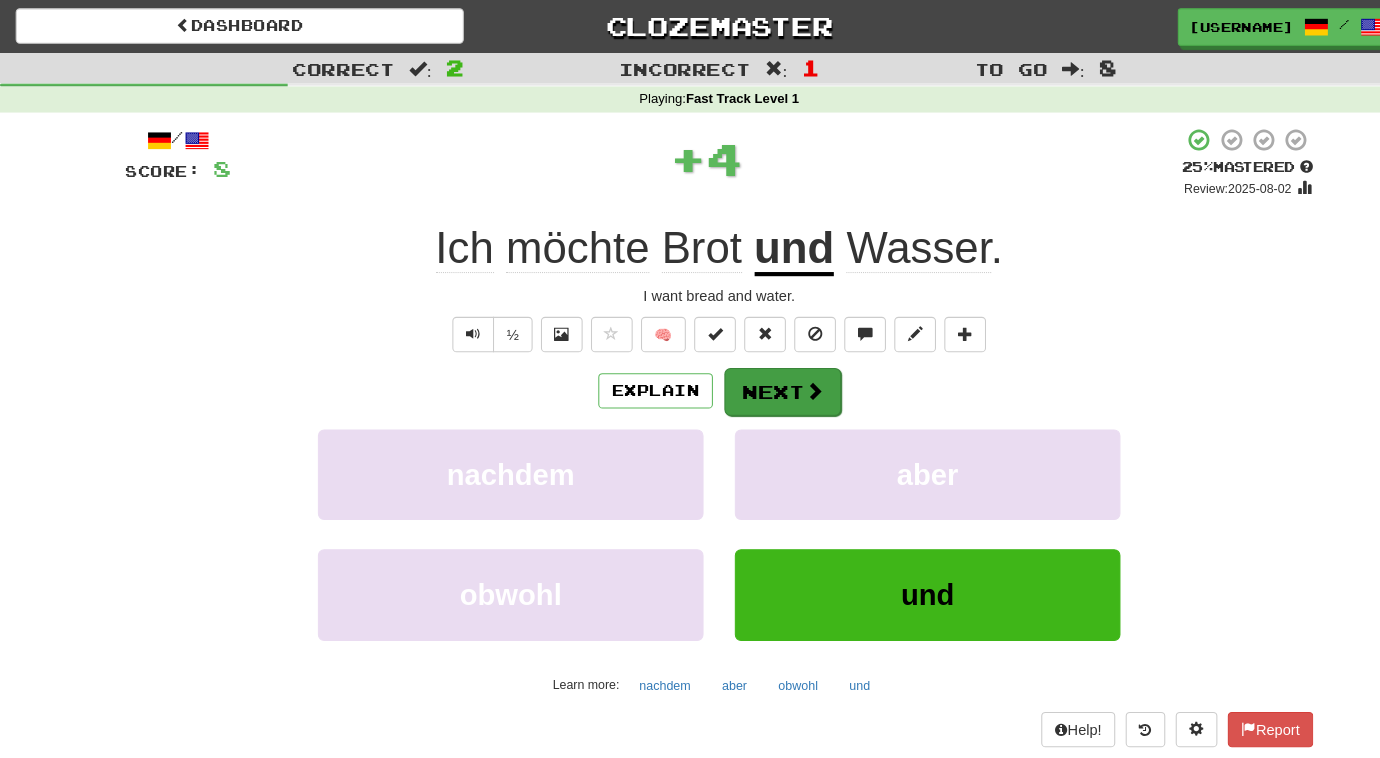click on "Next" at bounding box center (751, 376) 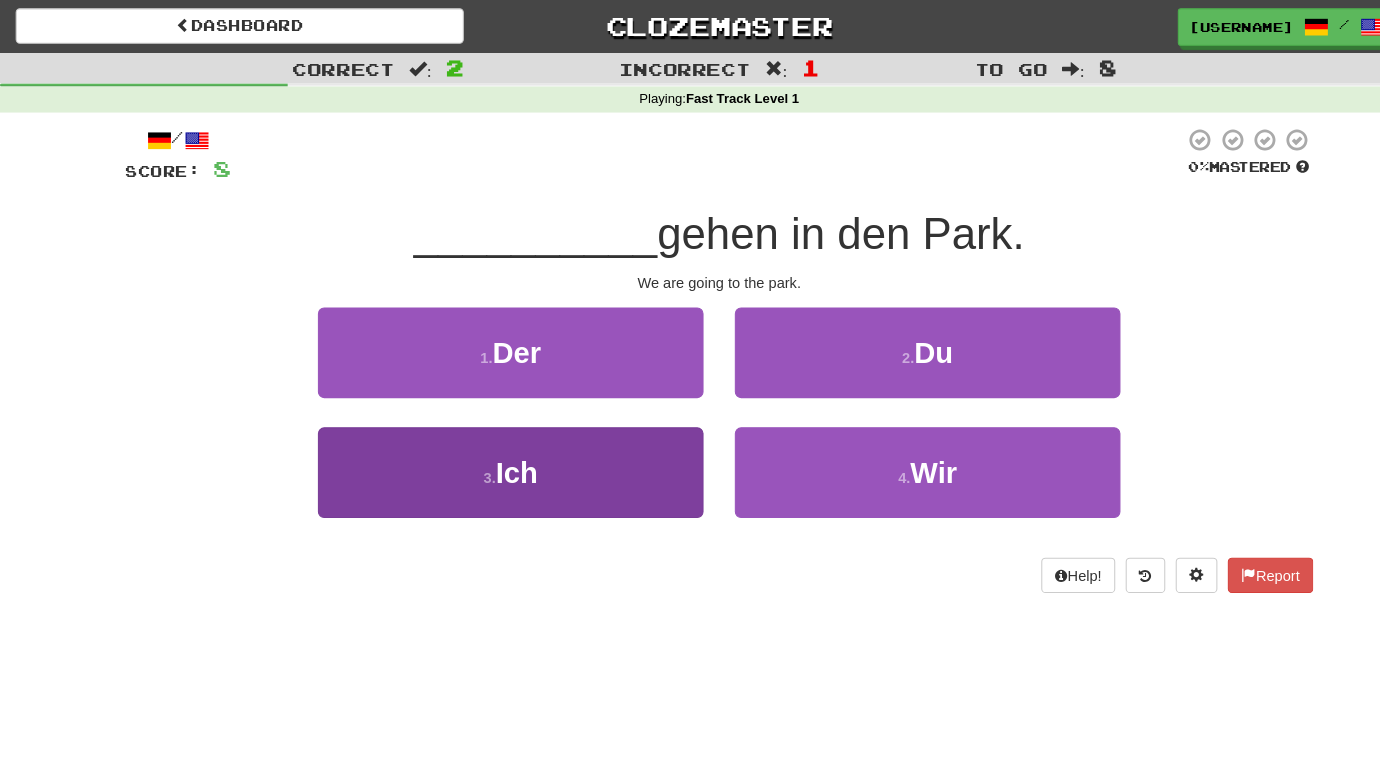click on "3 .  Ich" at bounding box center (490, 453) 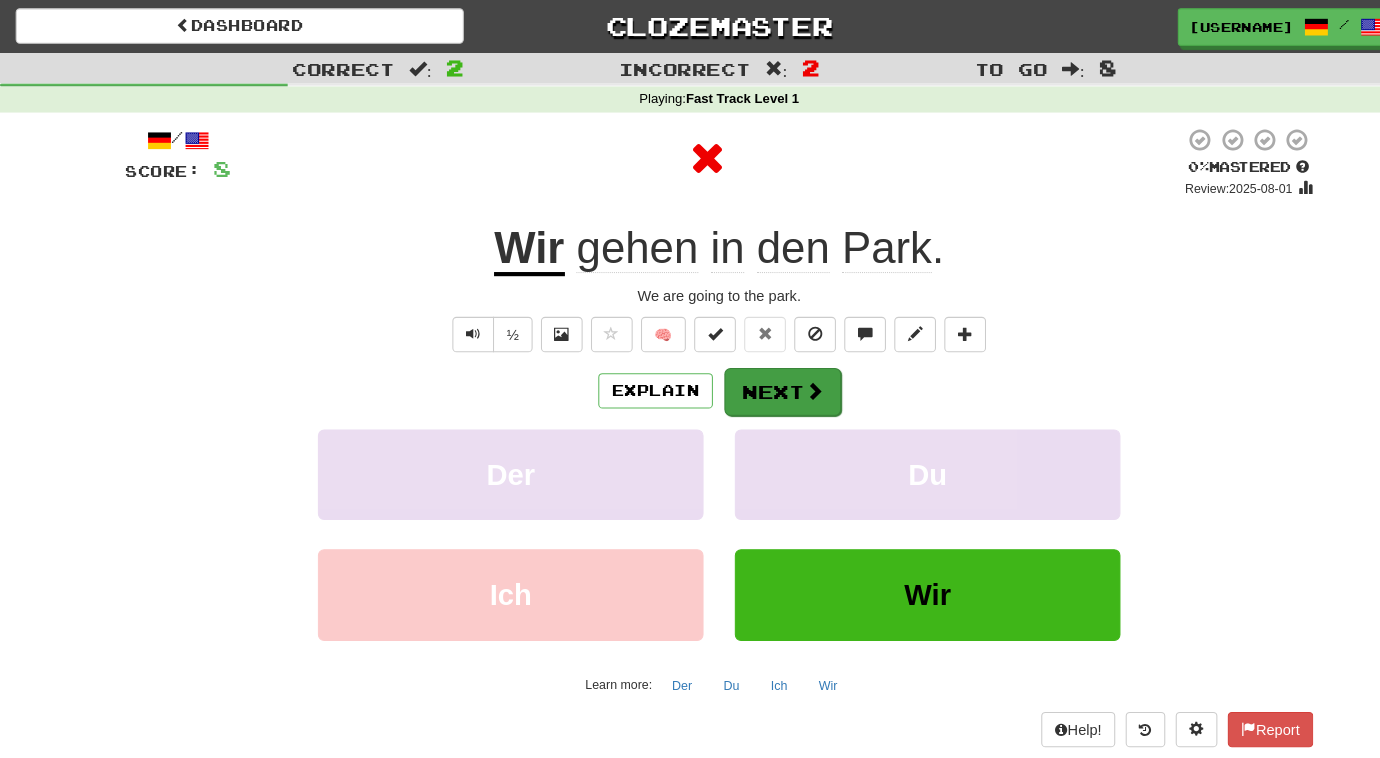 click on "/  Score:   8 0 %  Mastered Review:  [DATE] Wir   gehen   in   den   Park . We are going to the park. ½ 🧠 Explain Next Der Du Ich Wir Learn more: Der Du Ich Wir  Help!  Report" at bounding box center [690, 419] 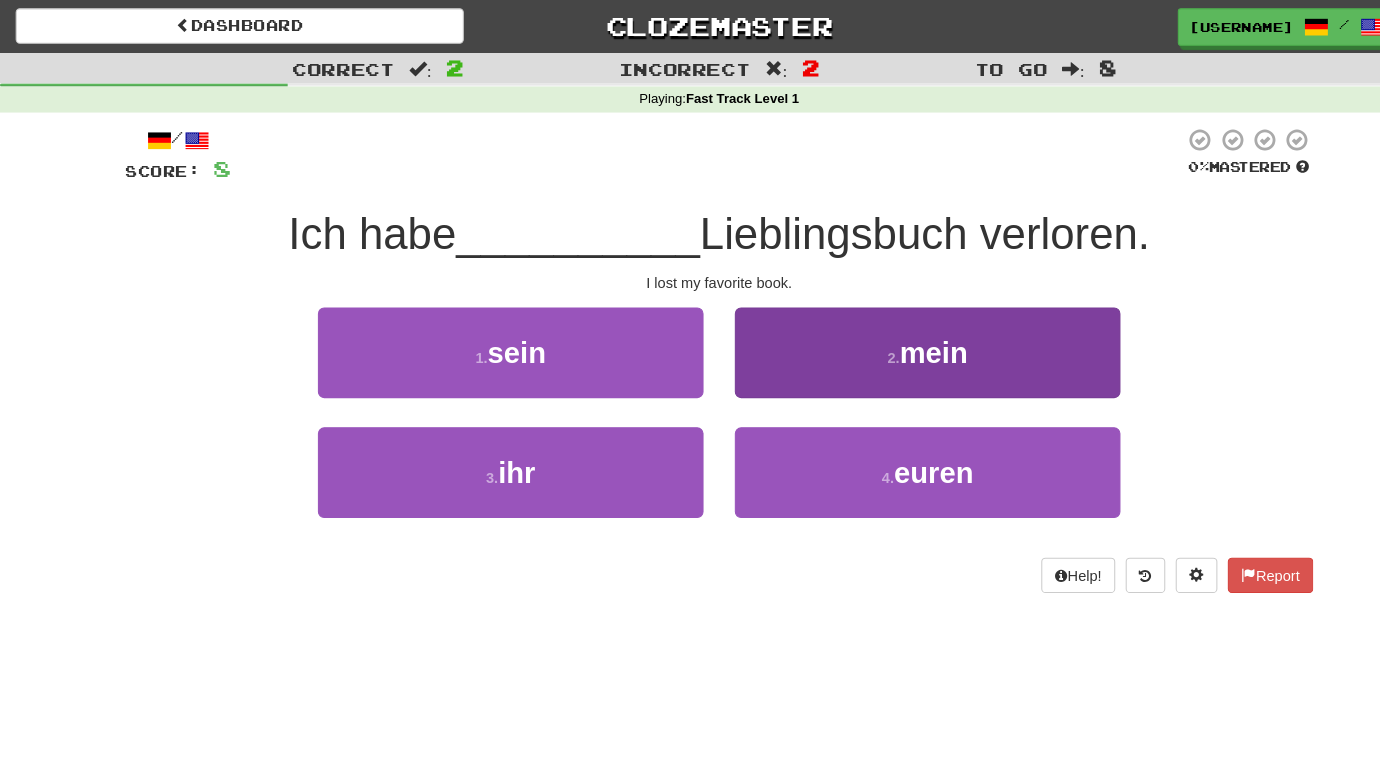 click on "2 .  mein" at bounding box center (890, 338) 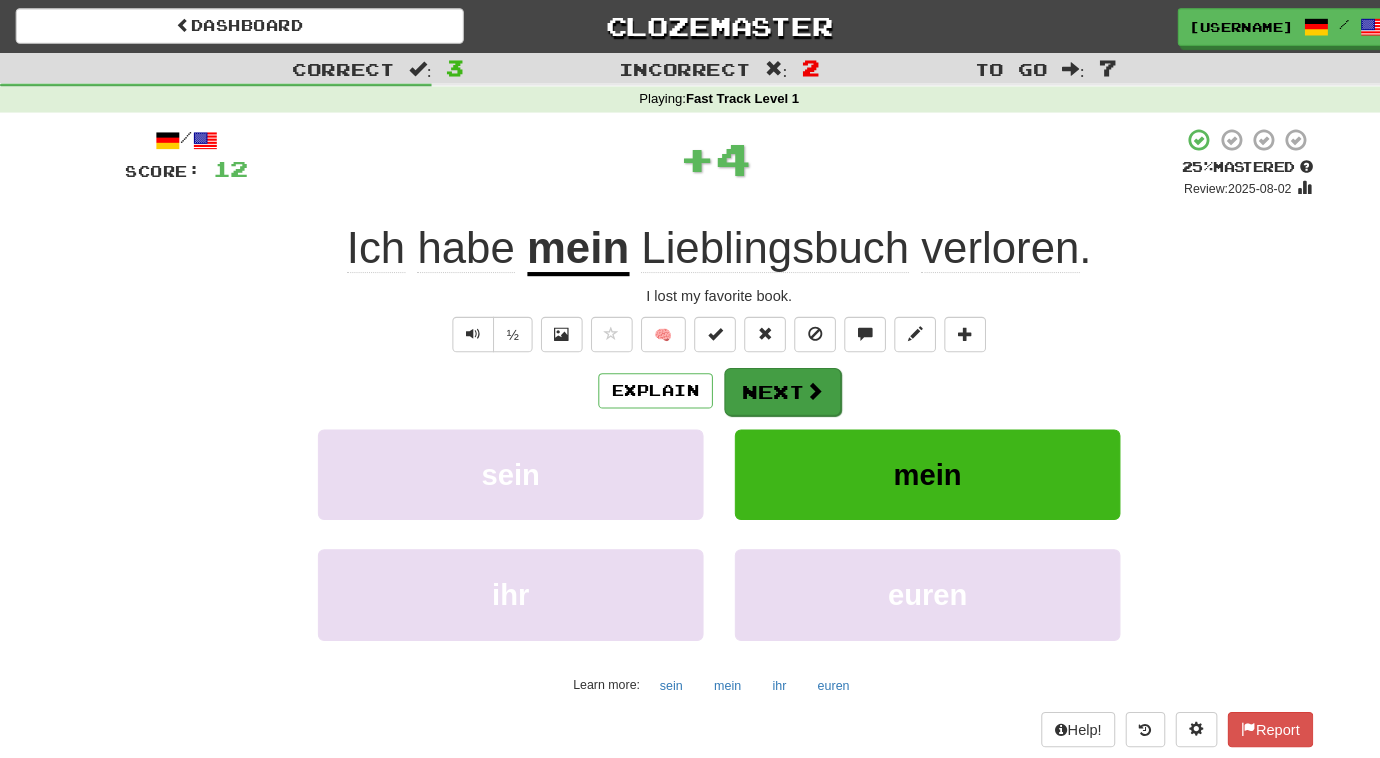click on "Next" at bounding box center [751, 376] 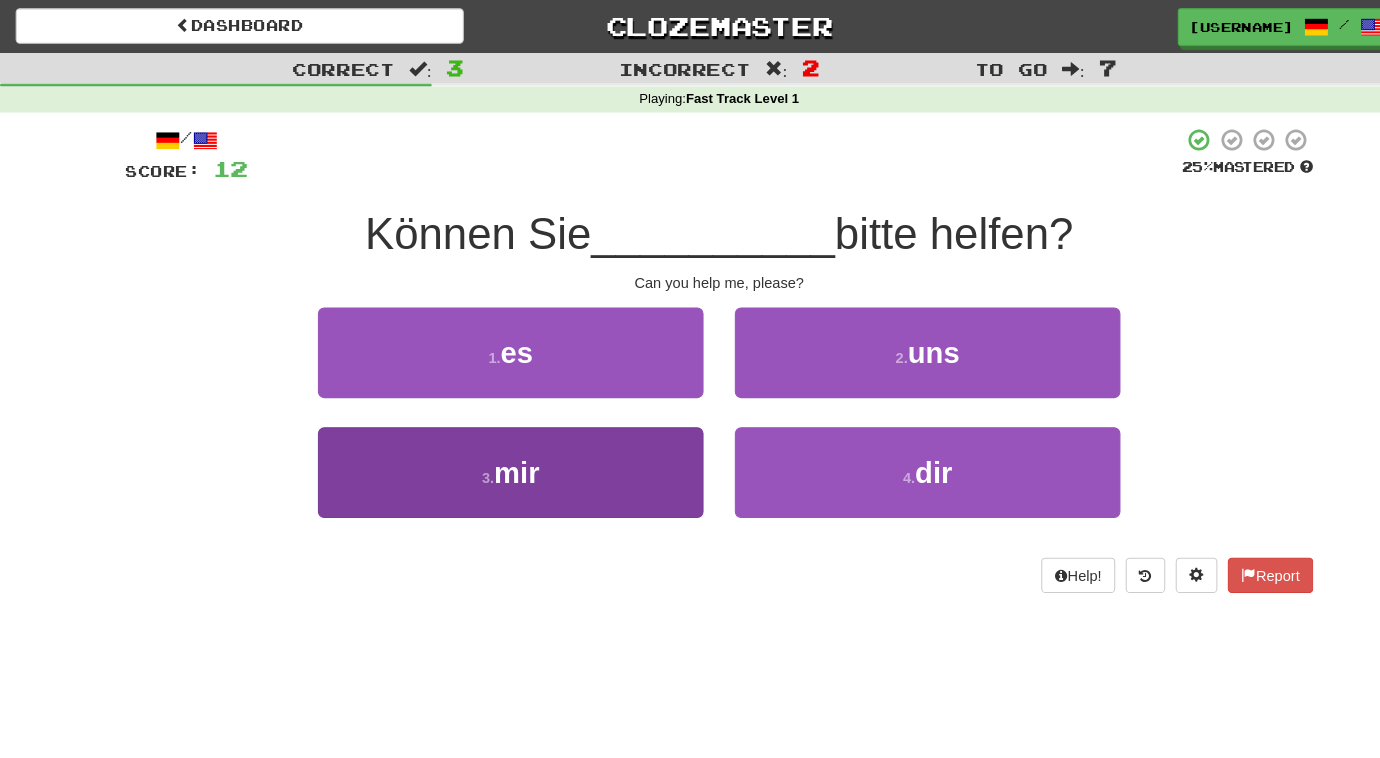 click on "3 .  mir" at bounding box center [490, 453] 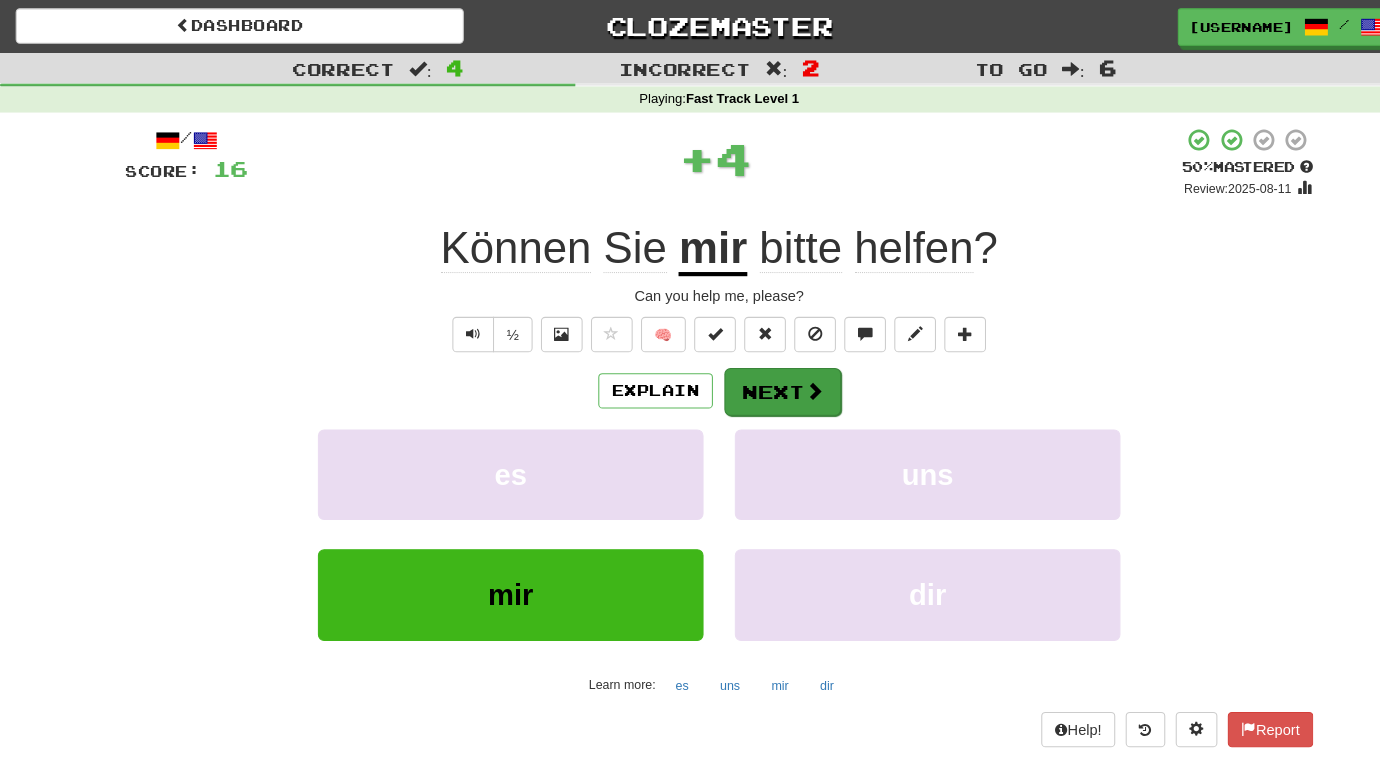 click at bounding box center [781, 375] 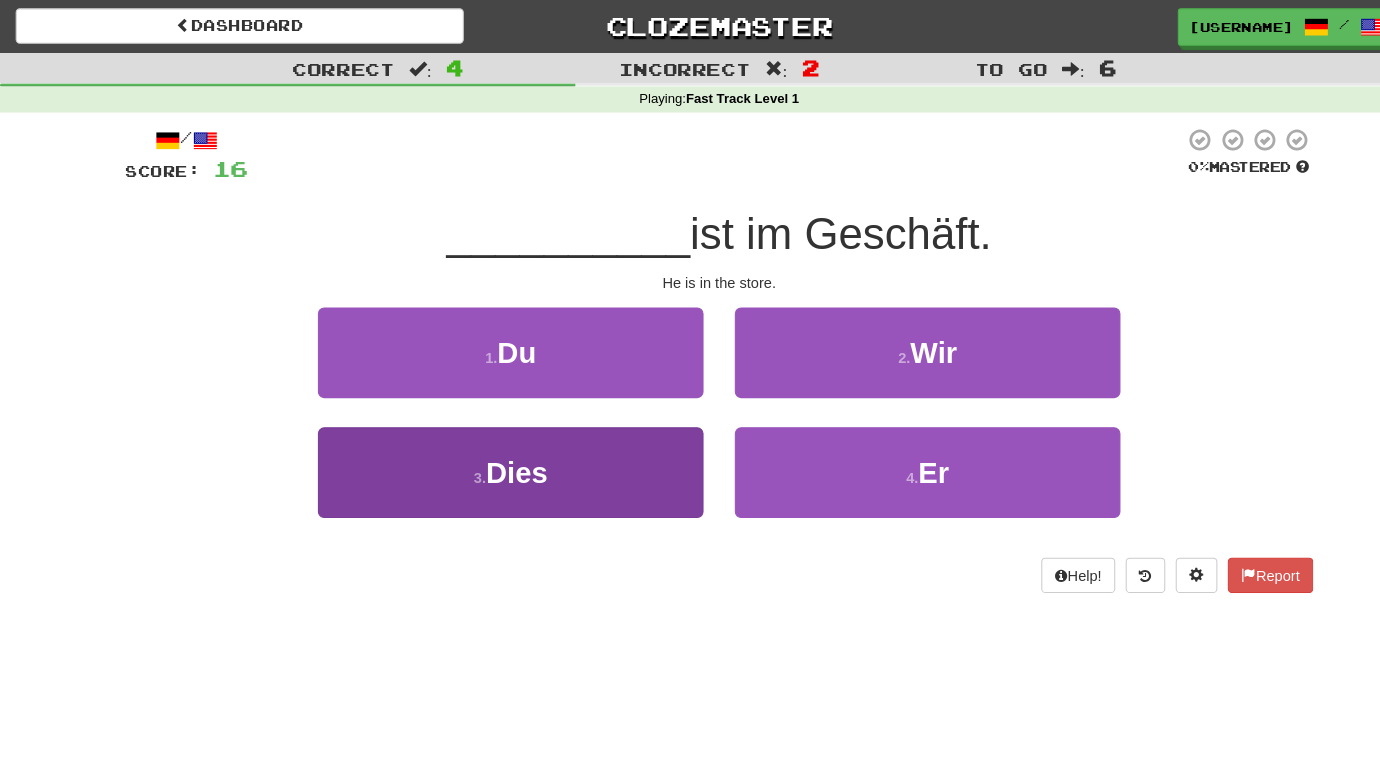 click on "3 .  Dies" at bounding box center [490, 453] 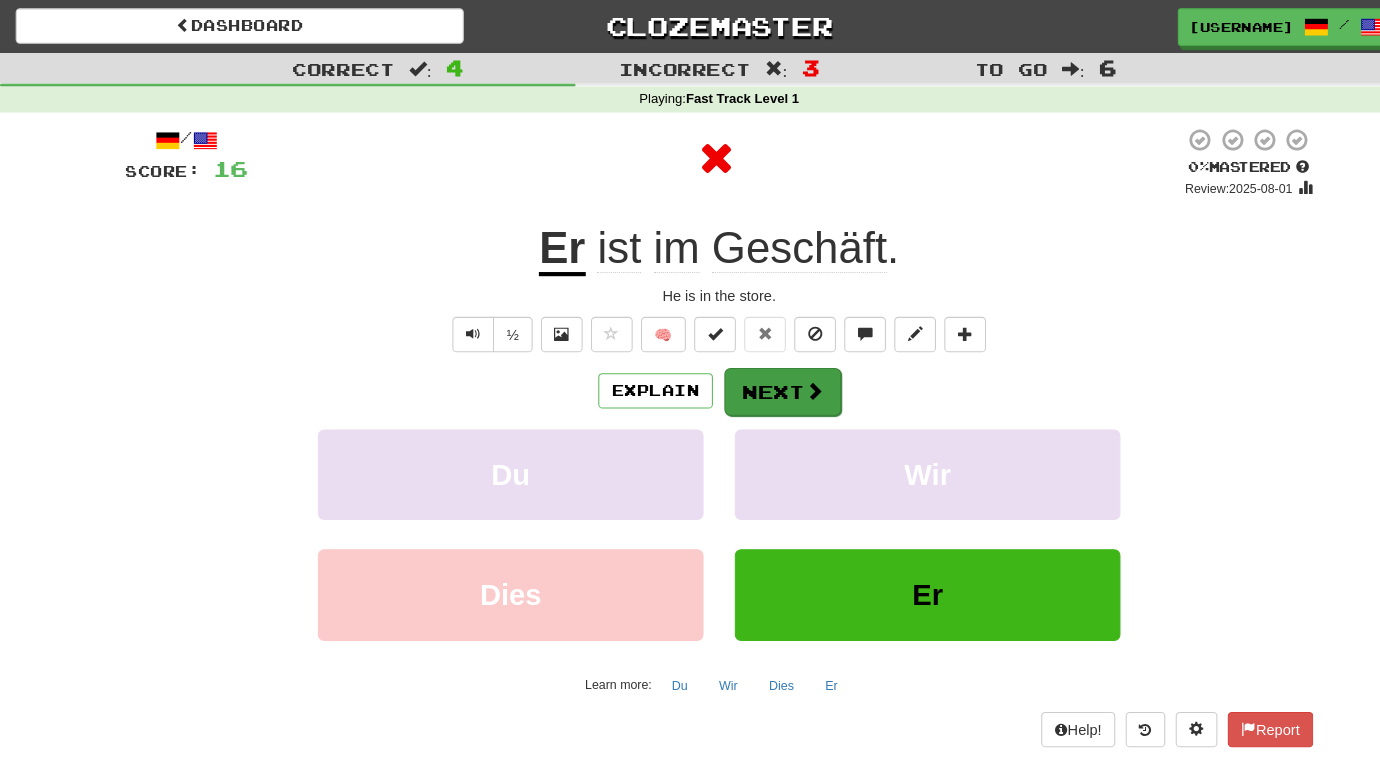 click on "Next" at bounding box center (751, 376) 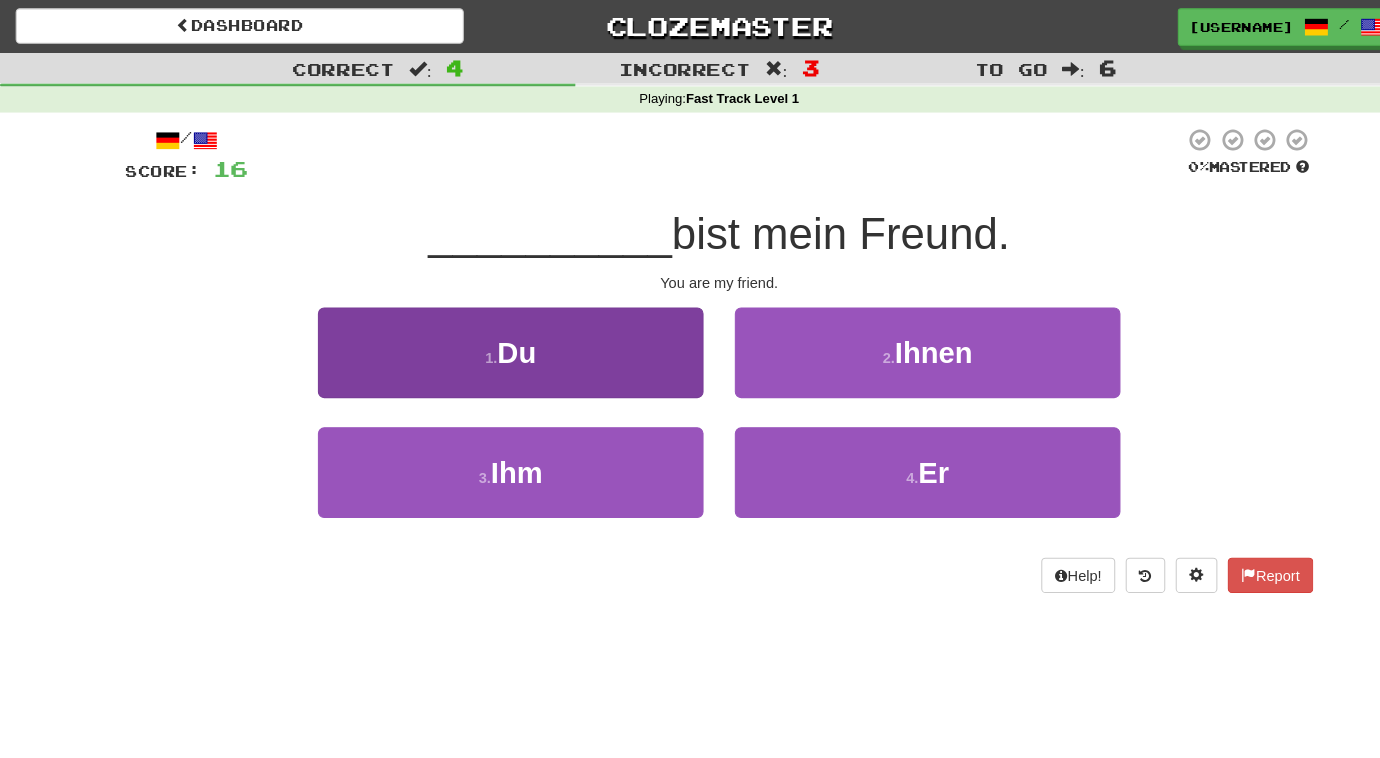 click on "1 .  Du" at bounding box center (490, 338) 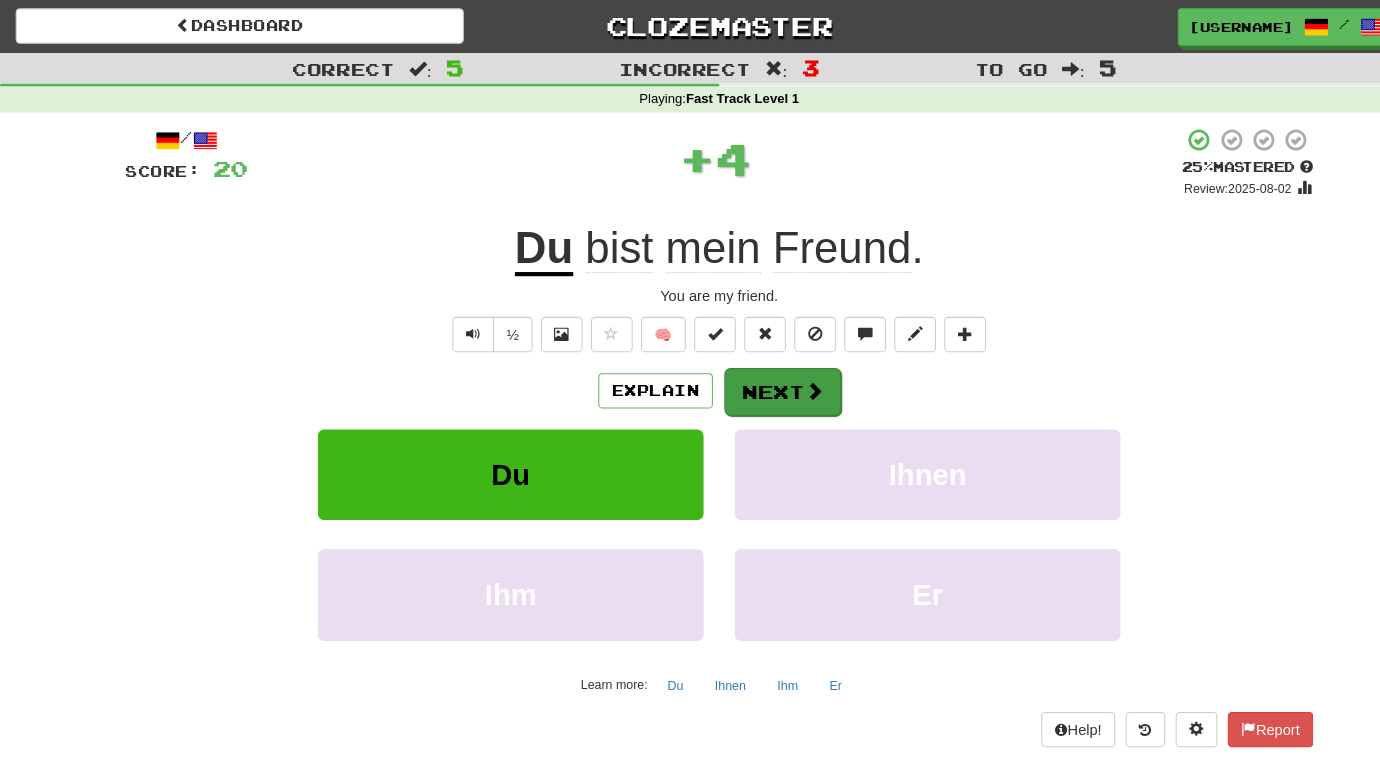 click on "Next" at bounding box center [751, 376] 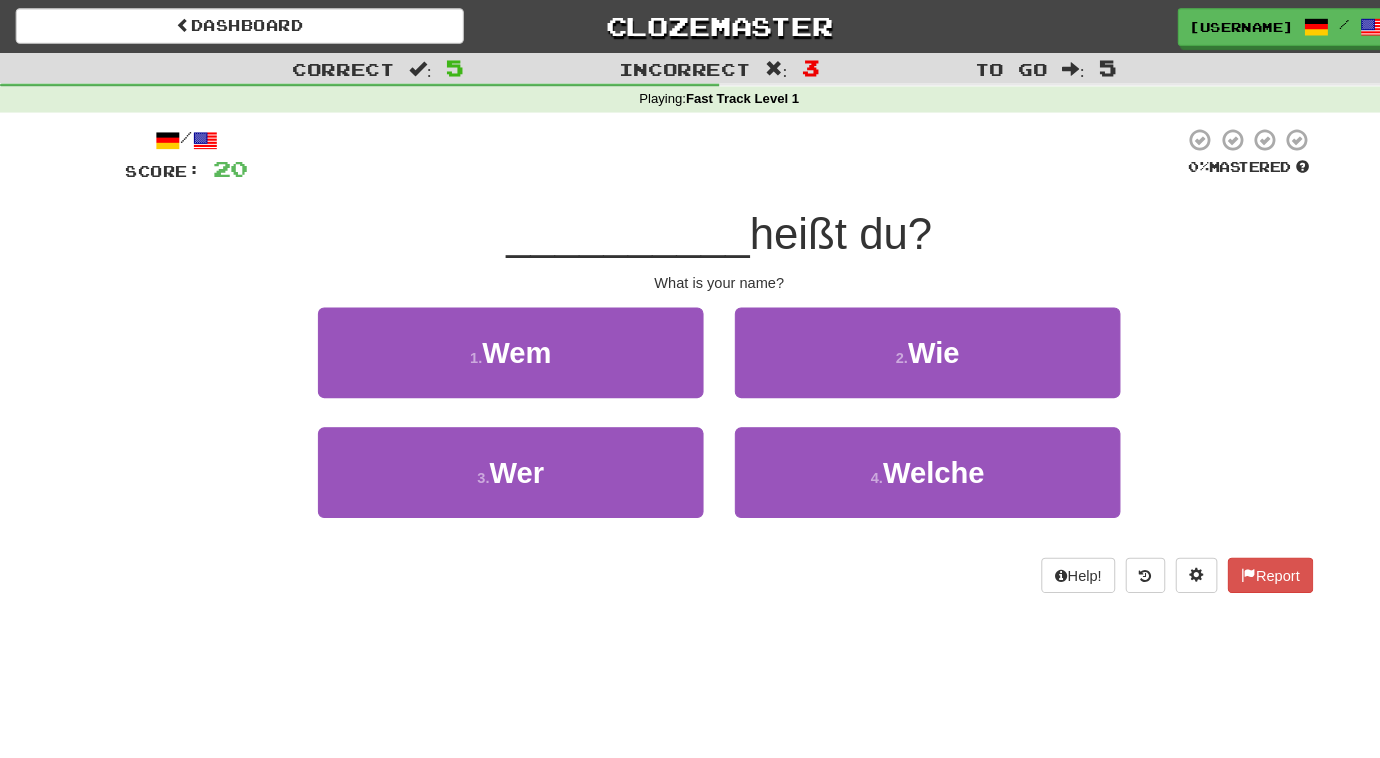 click on "2 .  Wie" at bounding box center (890, 338) 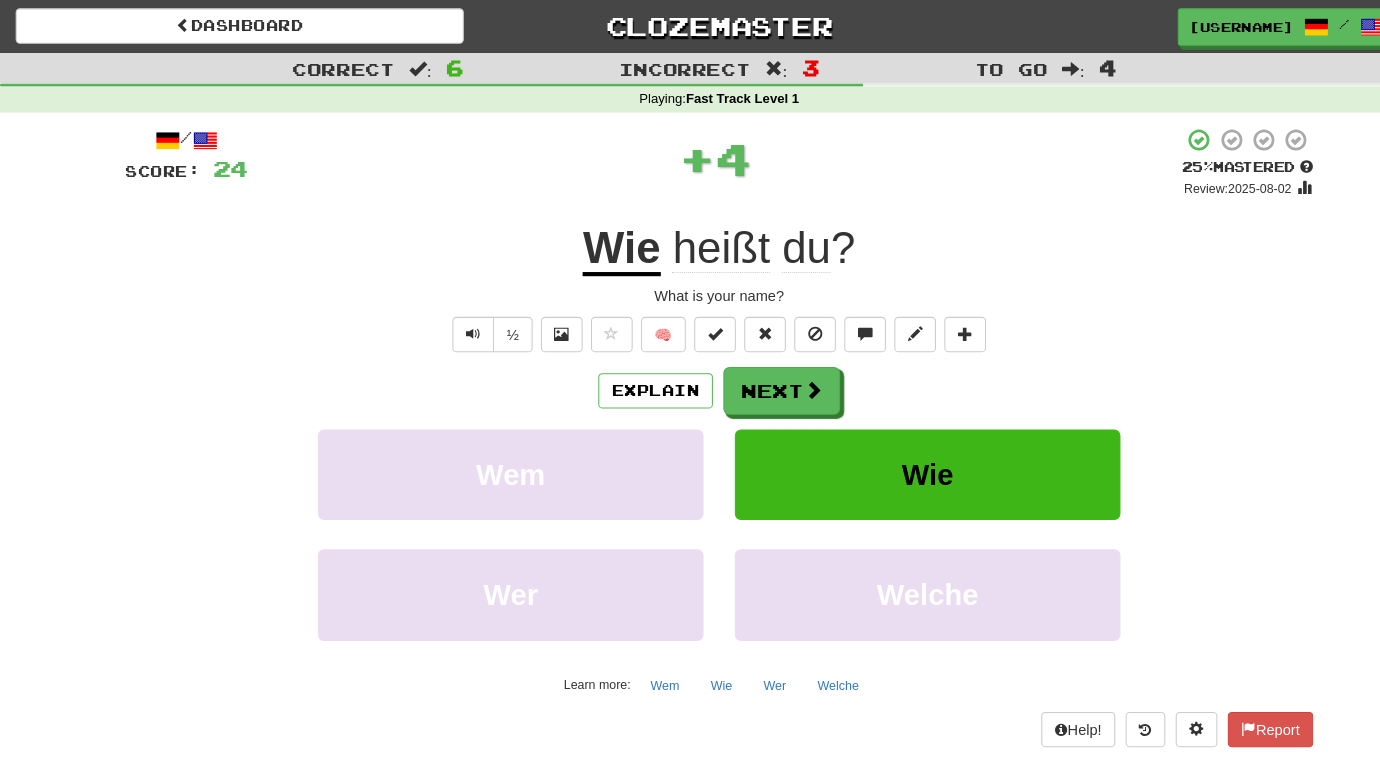 click on "Next" at bounding box center [750, 375] 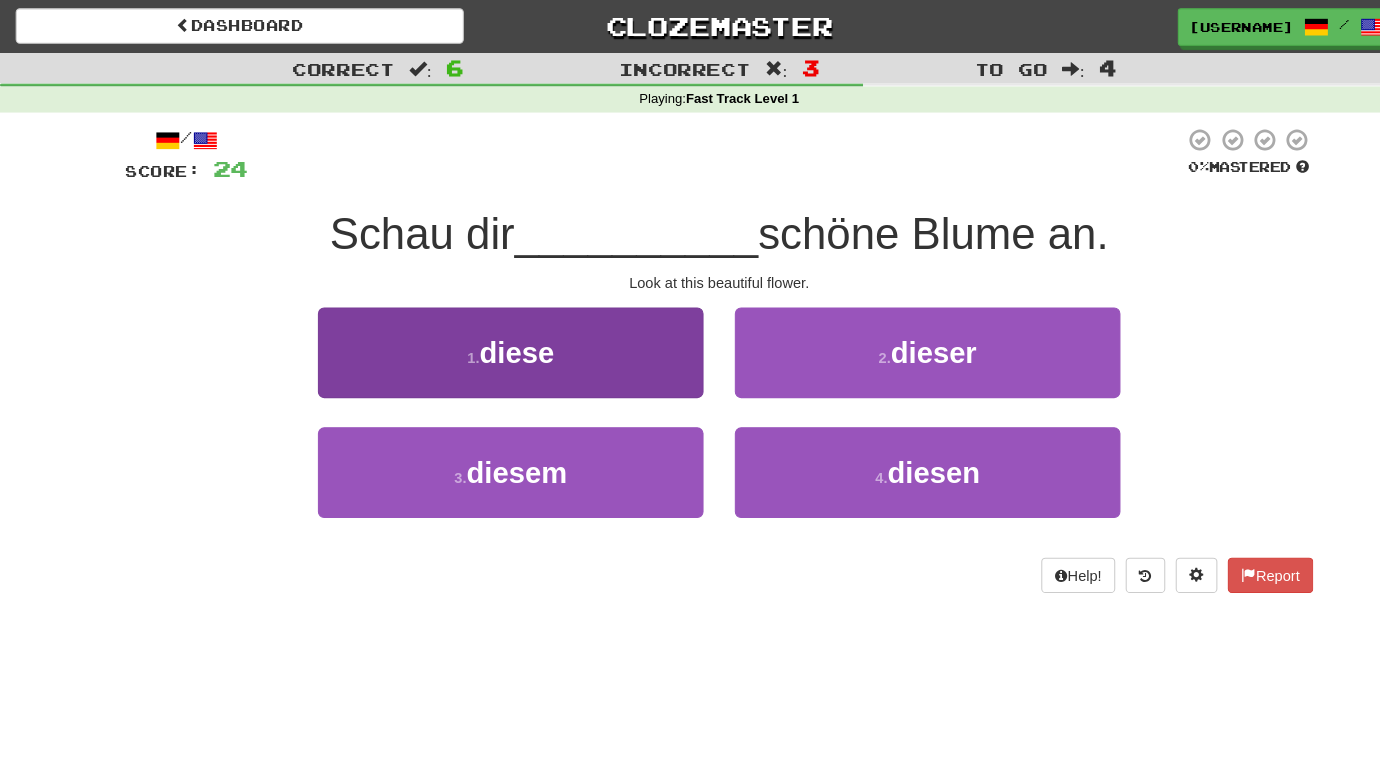 click on "1 .  diese" at bounding box center [490, 338] 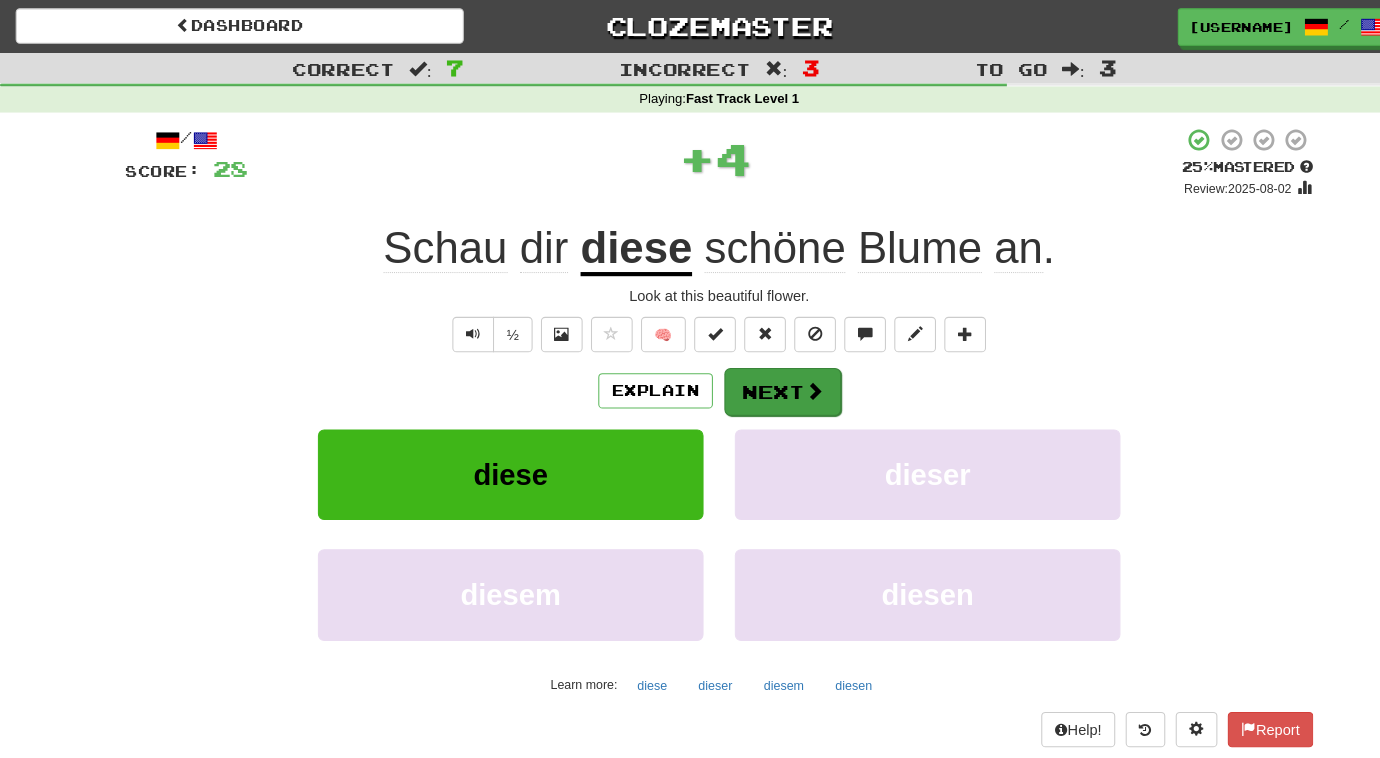 click on "Next" at bounding box center [751, 376] 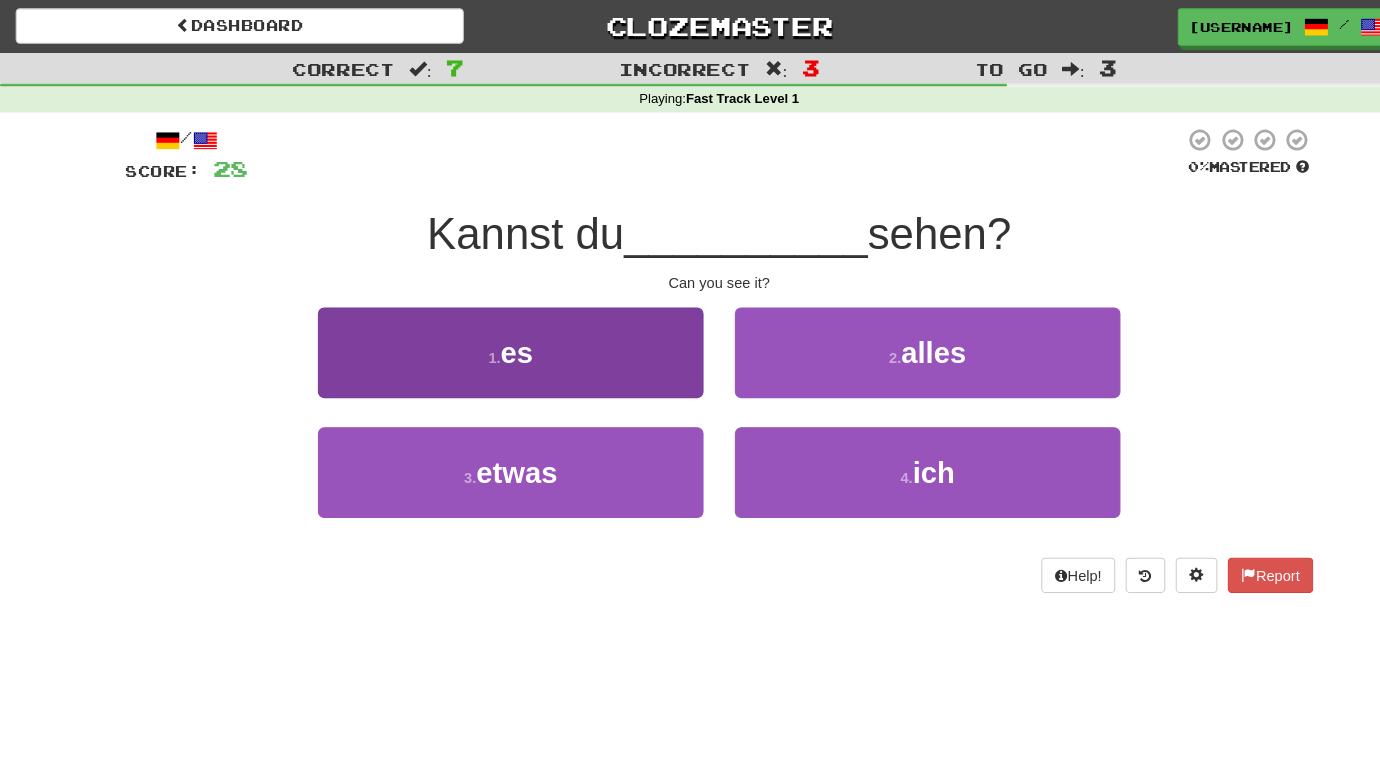 click on "1 .  es" at bounding box center (490, 338) 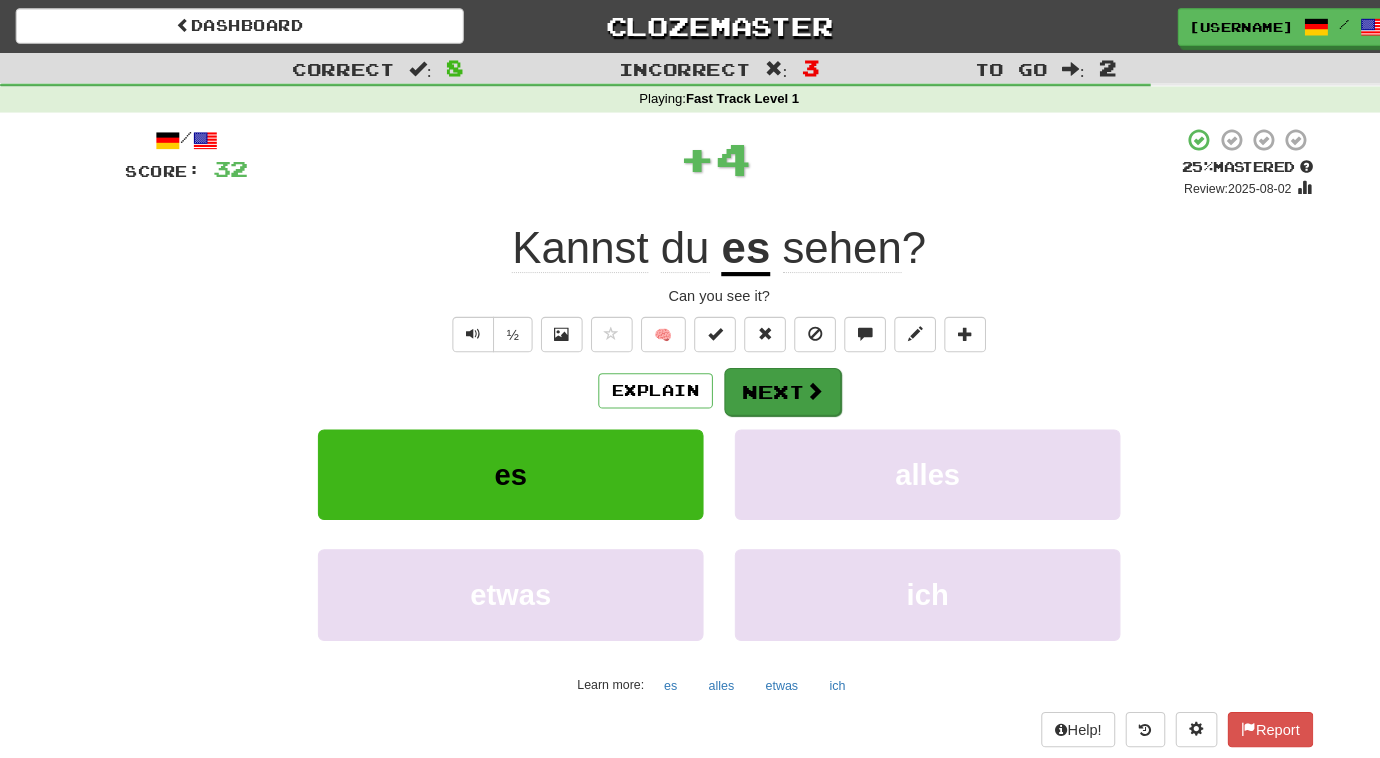 click on "Next" at bounding box center (751, 376) 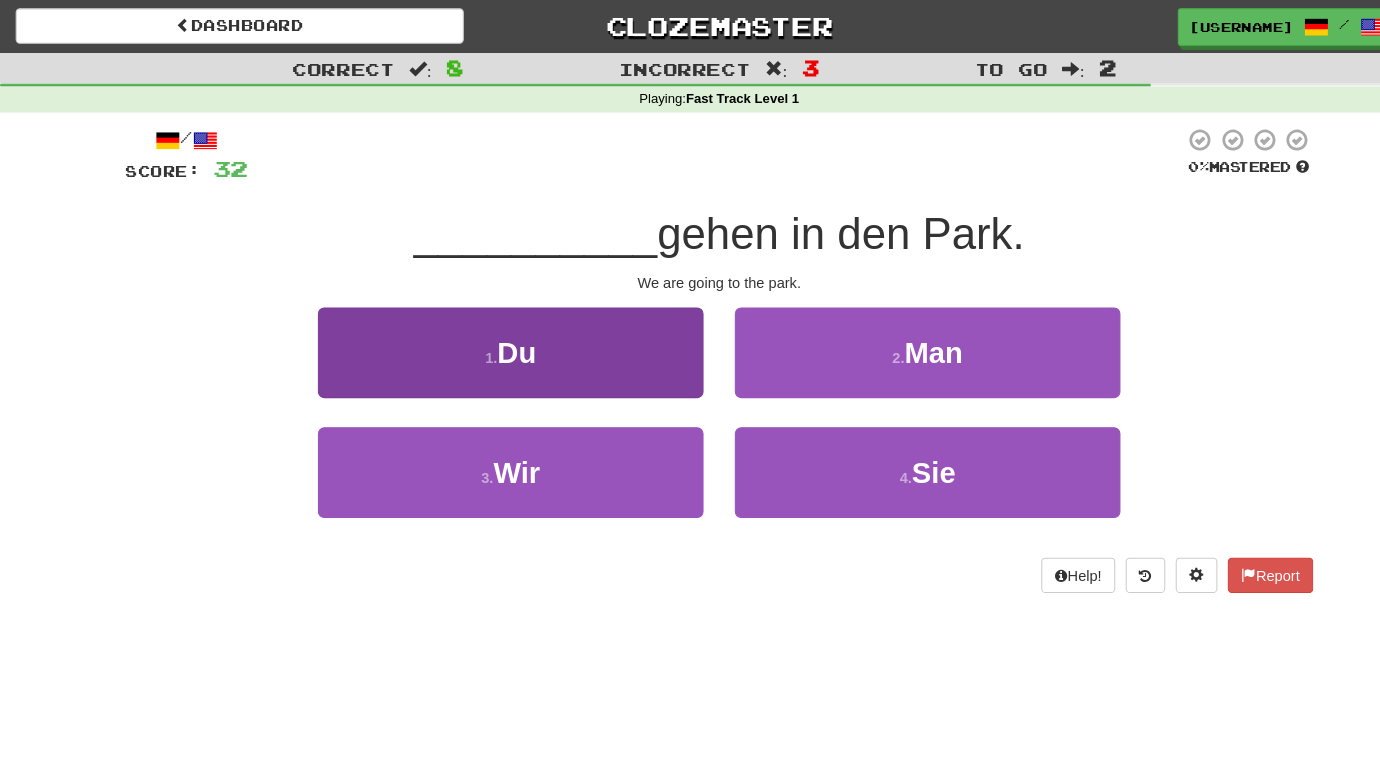 click on "3 .  Wir" at bounding box center [490, 453] 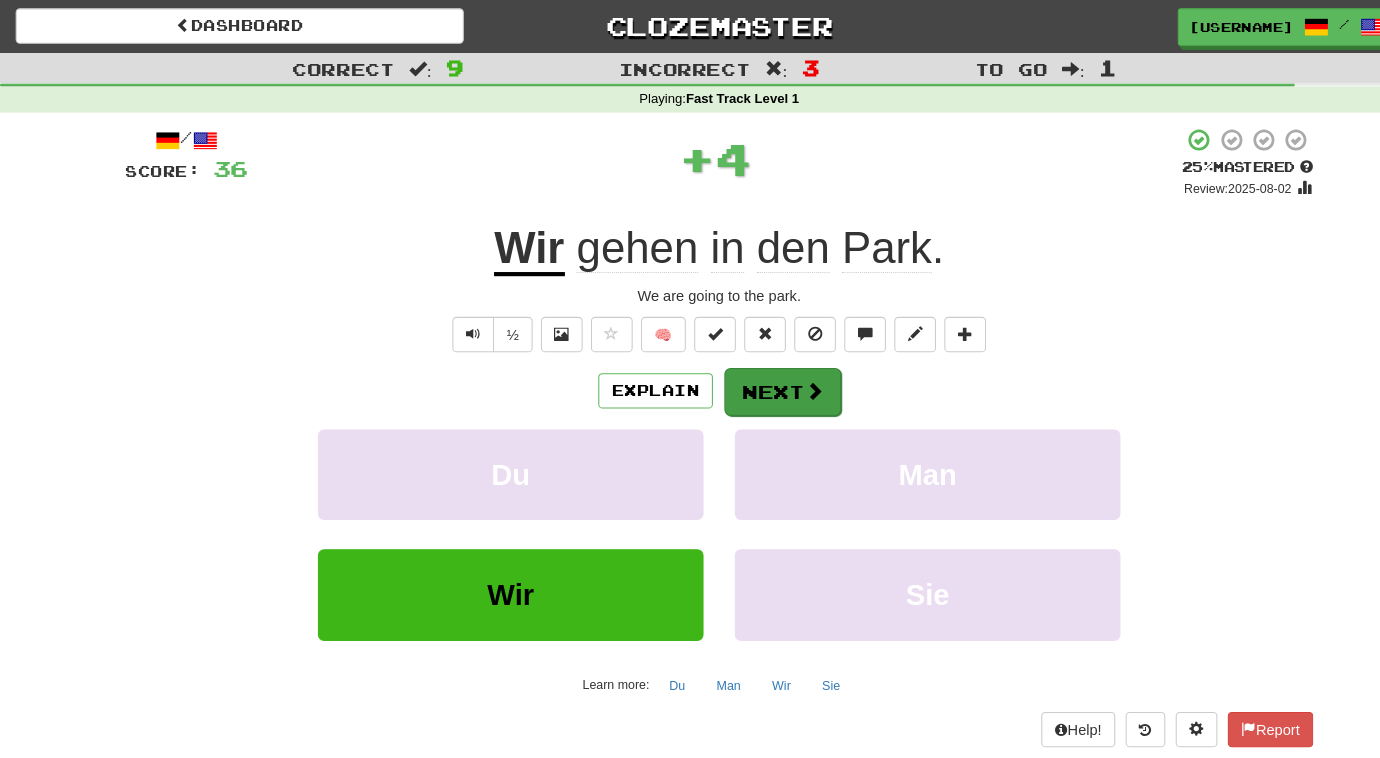 click on "Next" at bounding box center (751, 376) 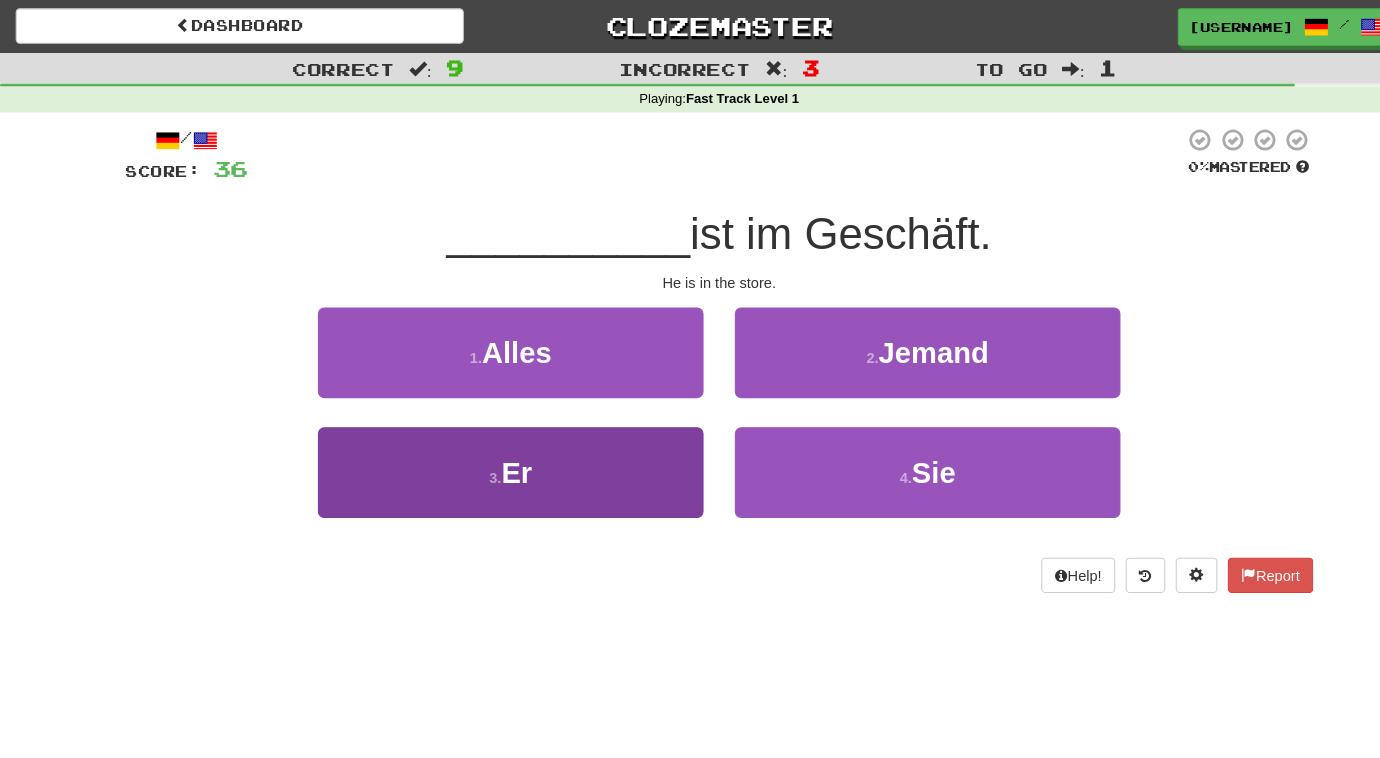 click on "3 .  Er" at bounding box center [490, 453] 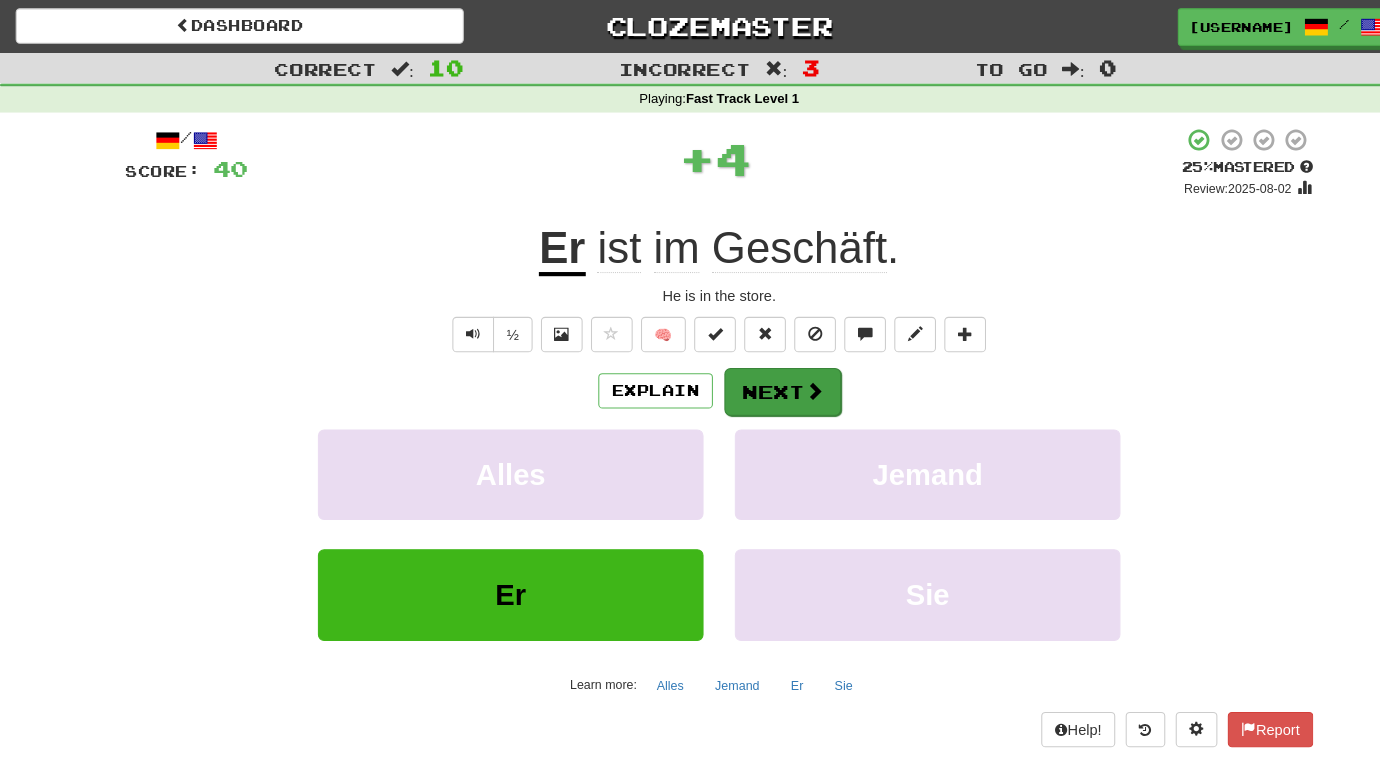 click on "Next" at bounding box center (751, 376) 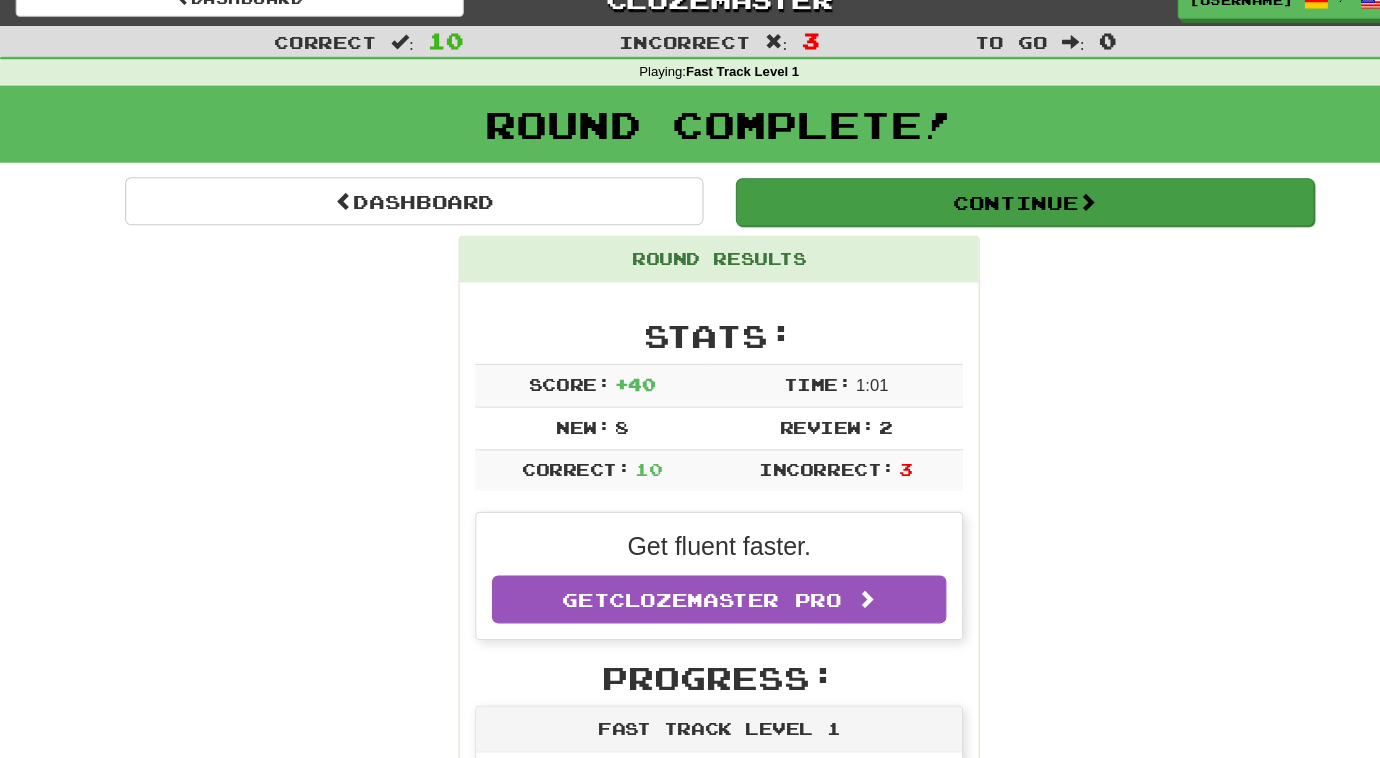 click at bounding box center [1044, 219] 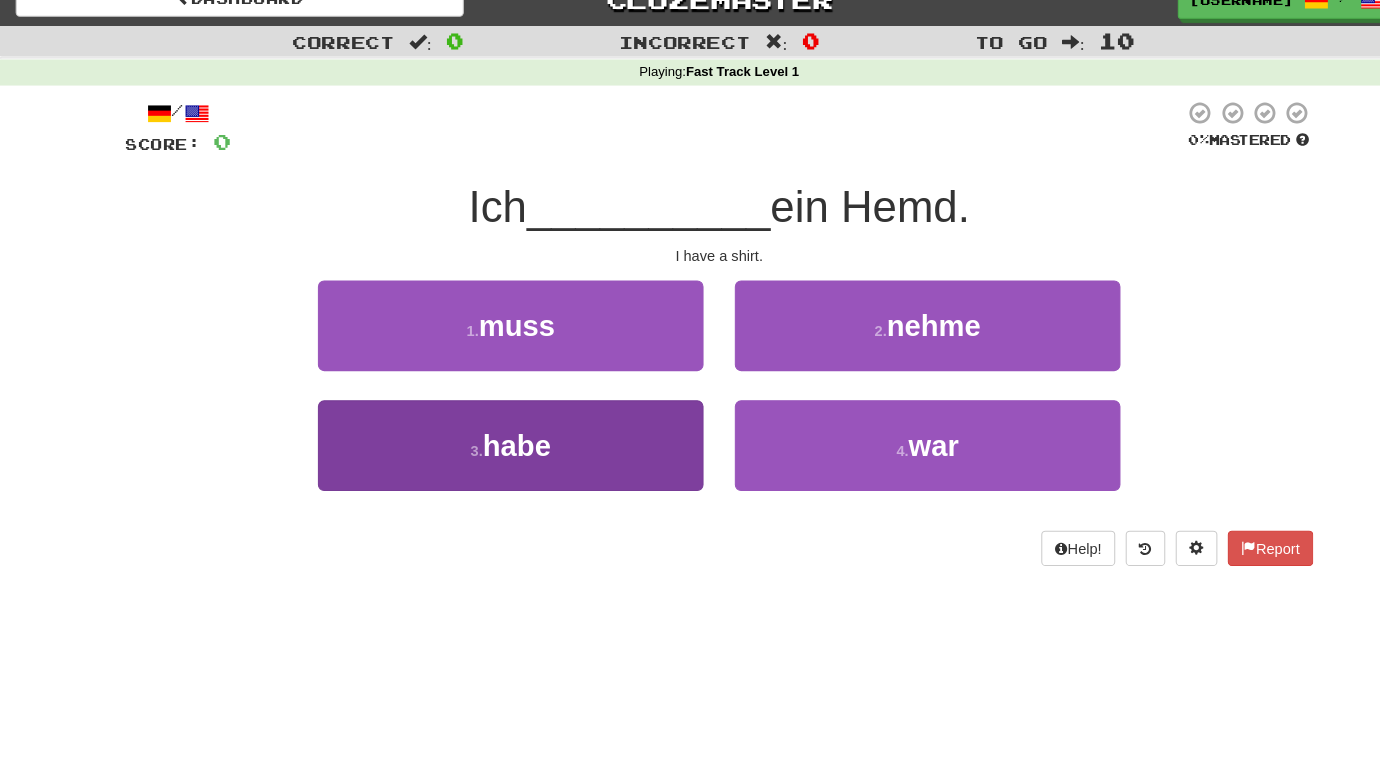 click on "3 .  habe" at bounding box center (490, 453) 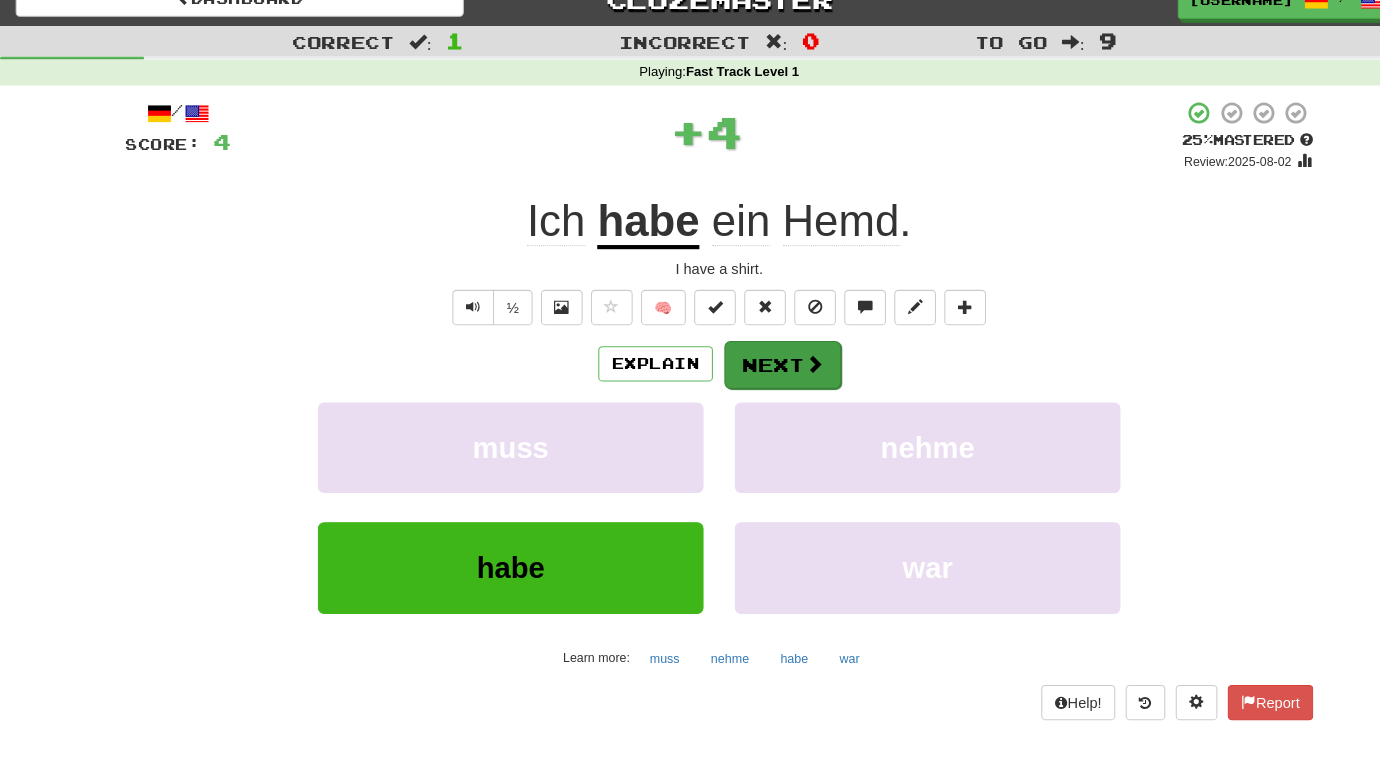 click on "Next" at bounding box center [751, 376] 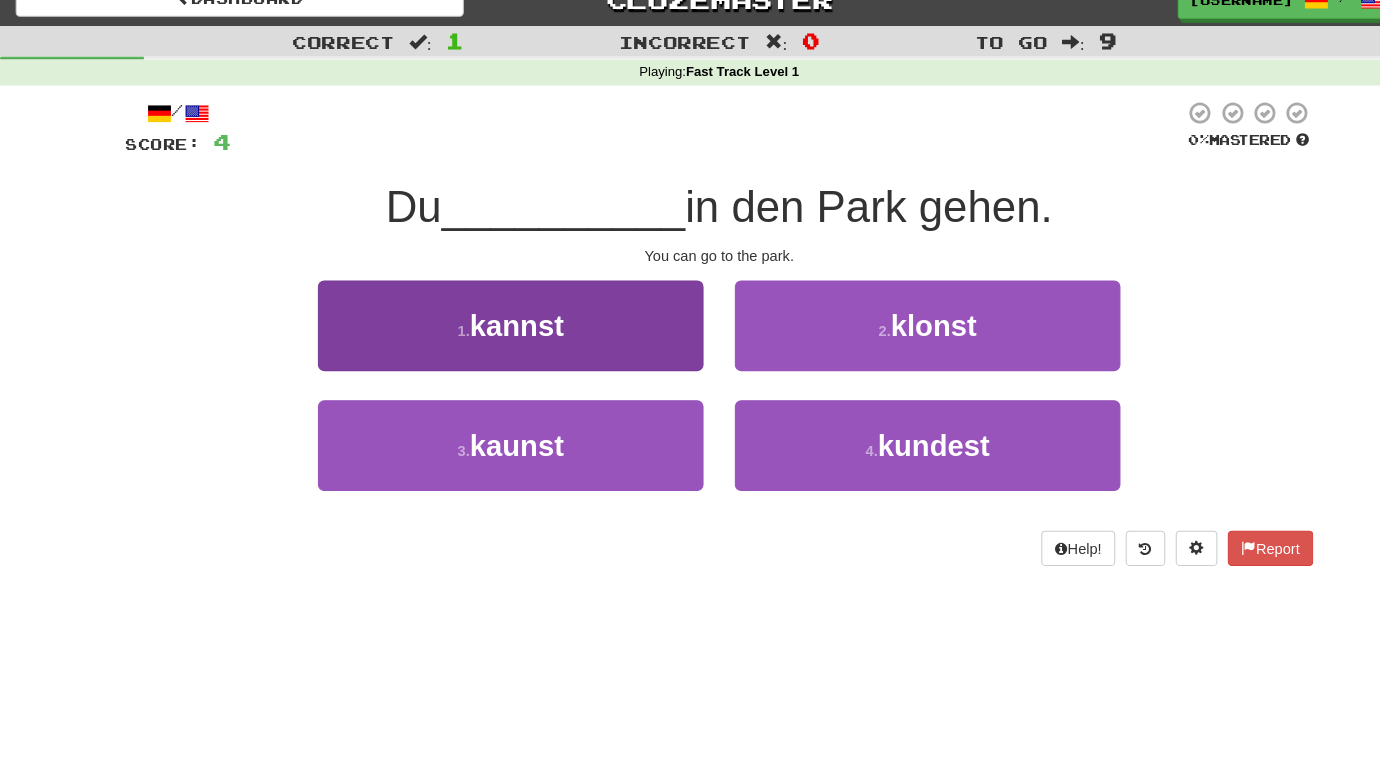 click on "1 .  kannst" at bounding box center (490, 338) 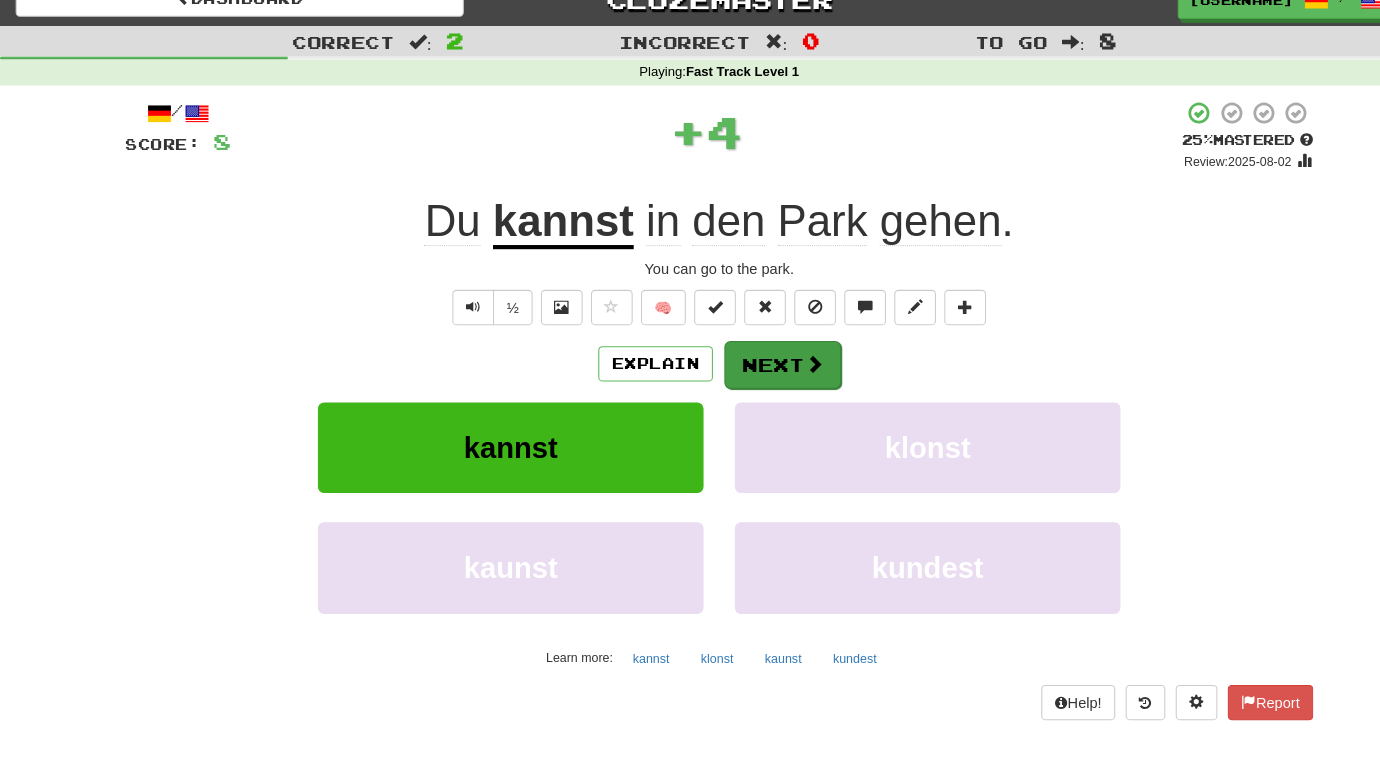 click on "Next" at bounding box center [751, 376] 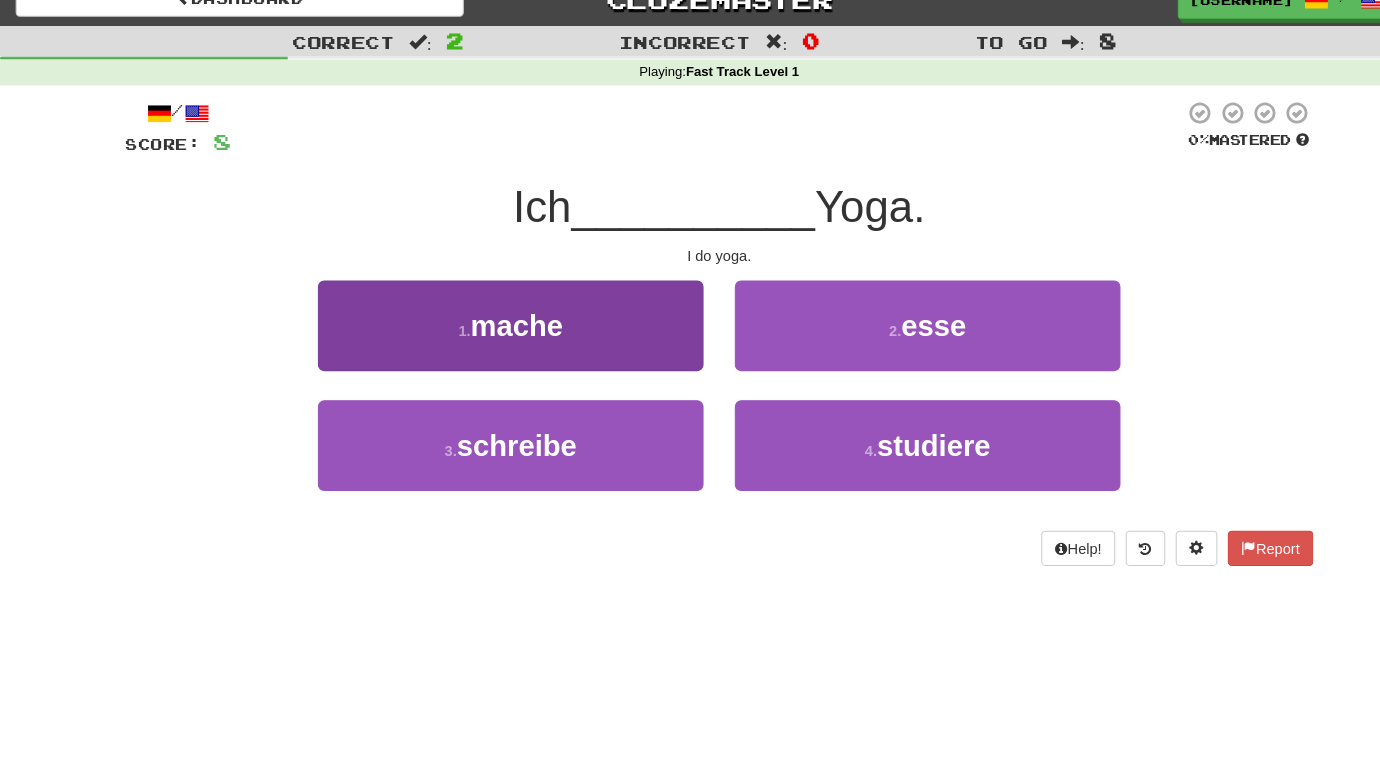click on "1 .  mache" at bounding box center [490, 338] 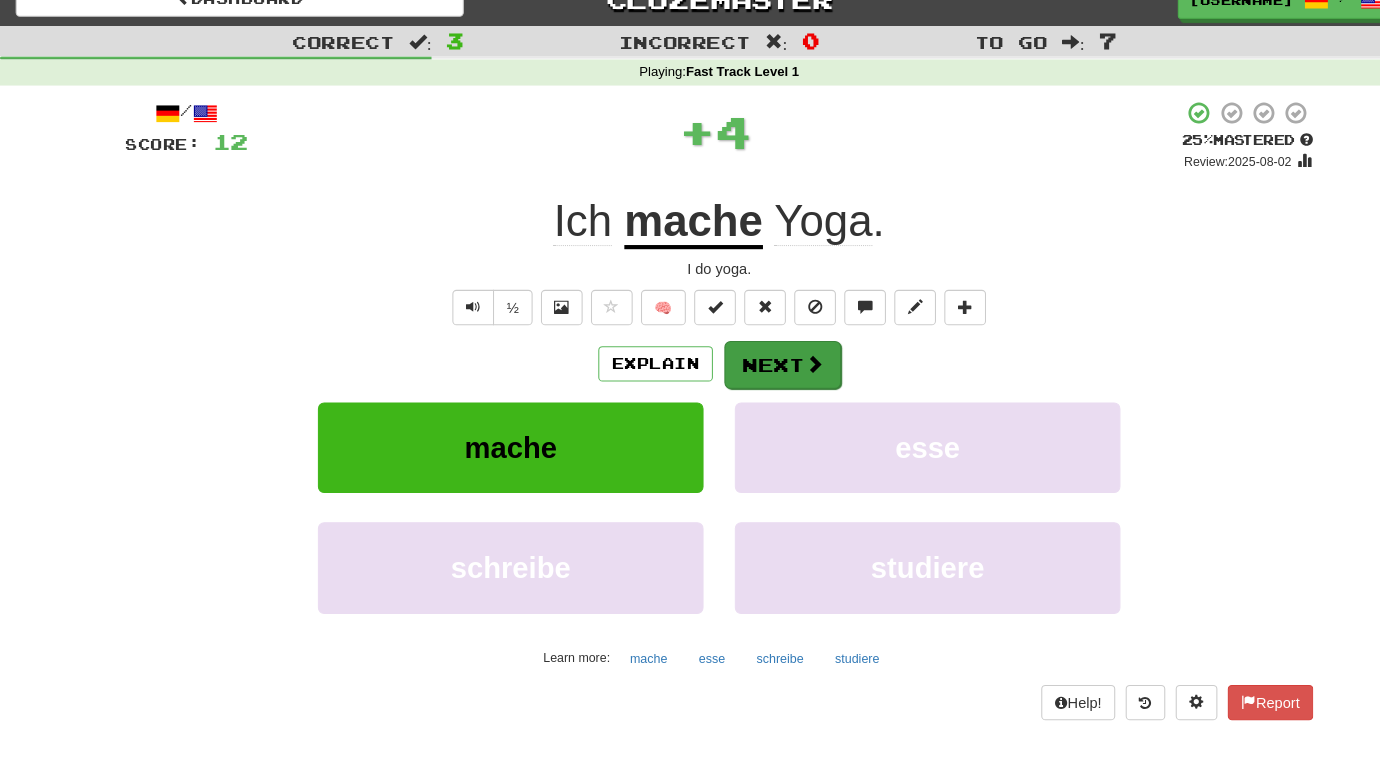 click on "Next" at bounding box center [751, 376] 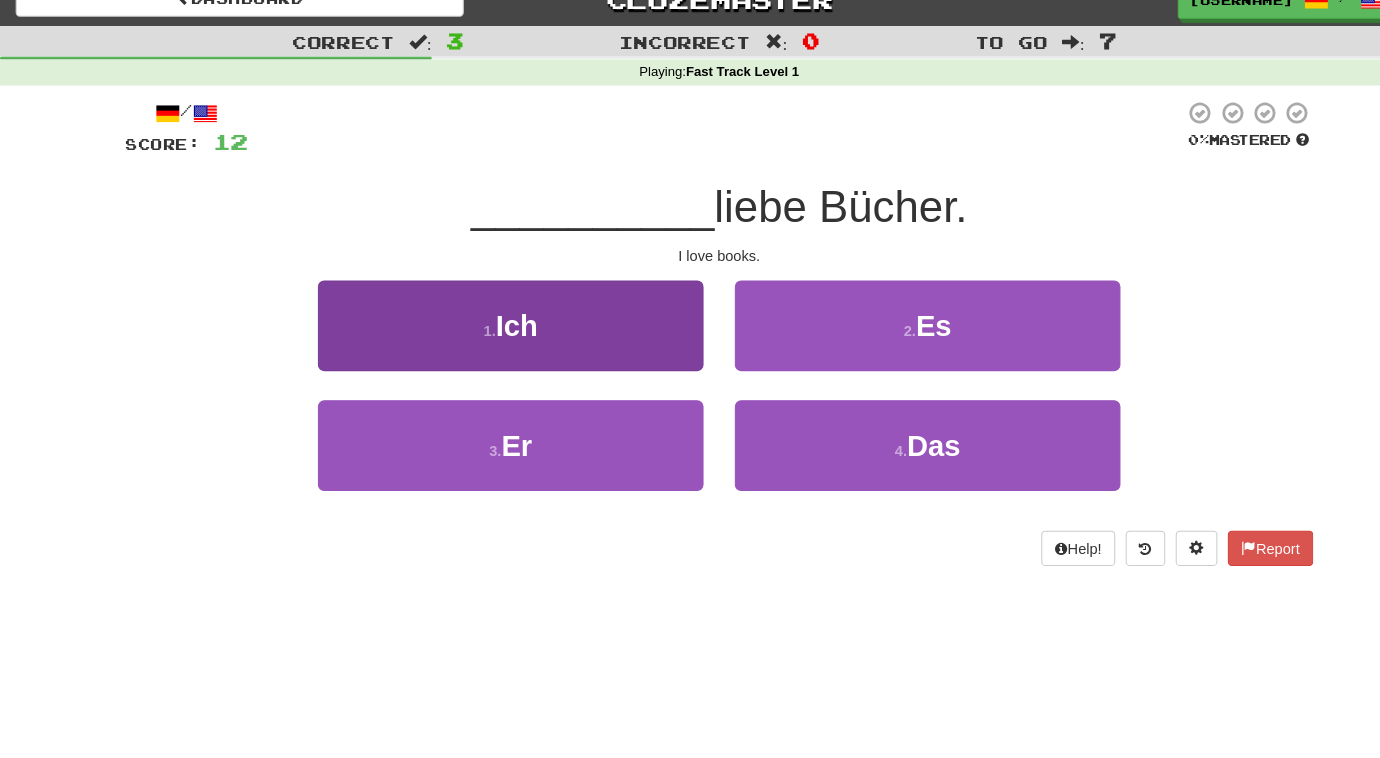 click on "1 .  Ich" at bounding box center [490, 338] 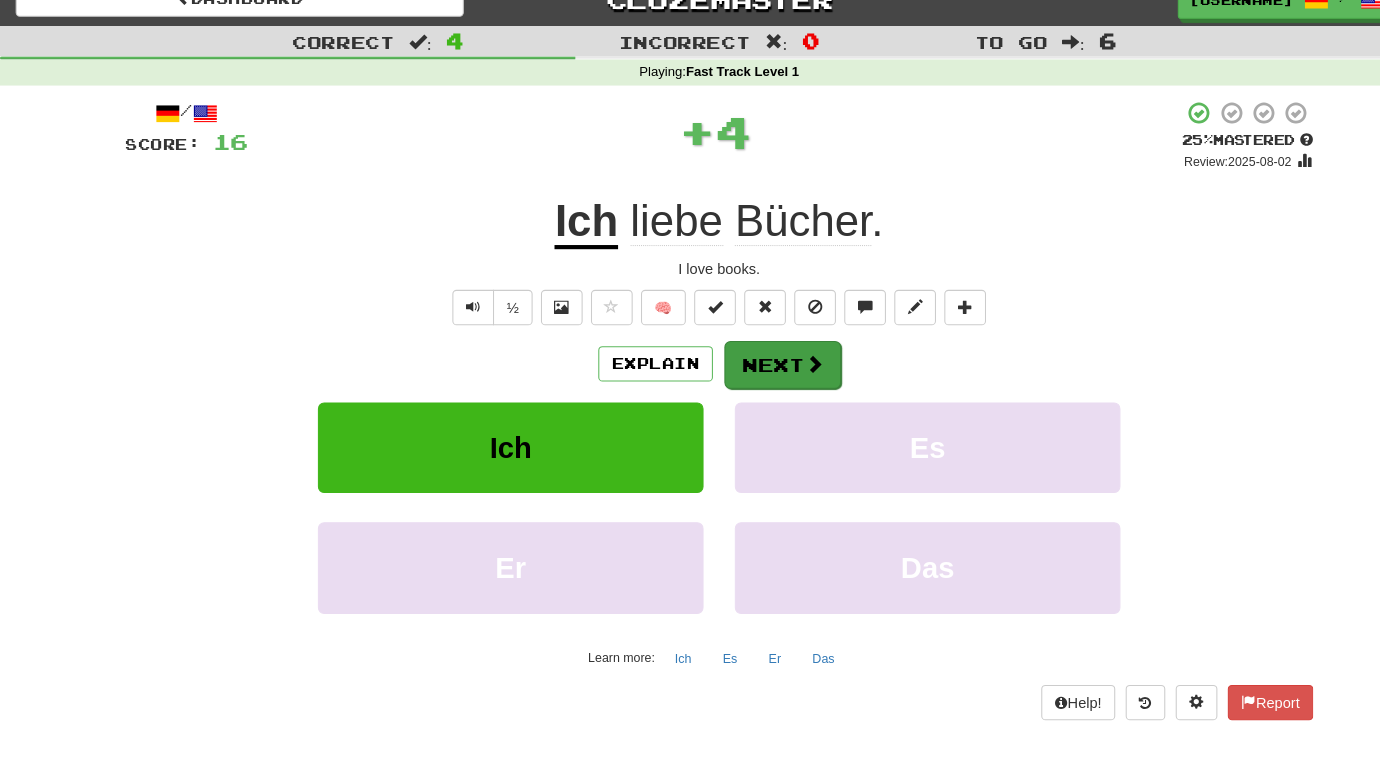 click on "Next" at bounding box center (751, 376) 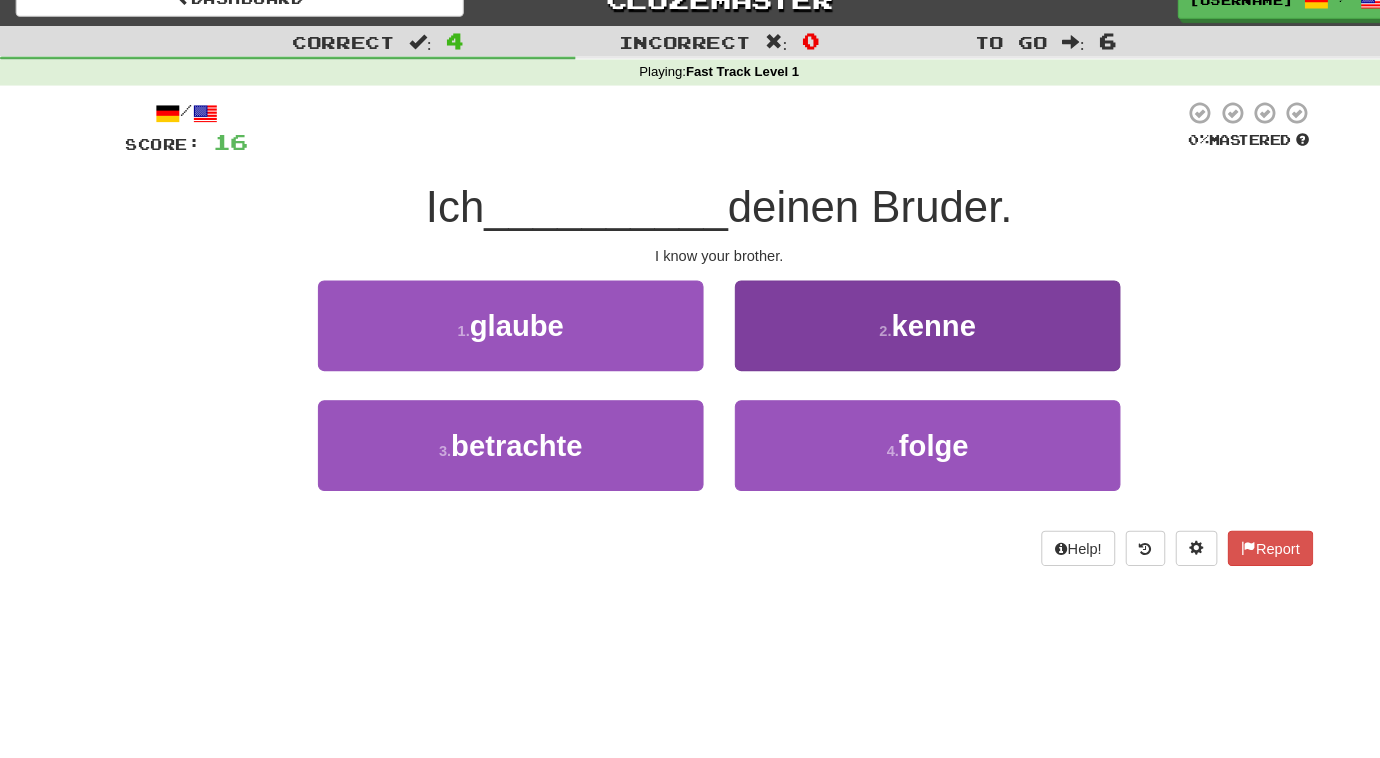 click on "2 .  kenne" at bounding box center [890, 338] 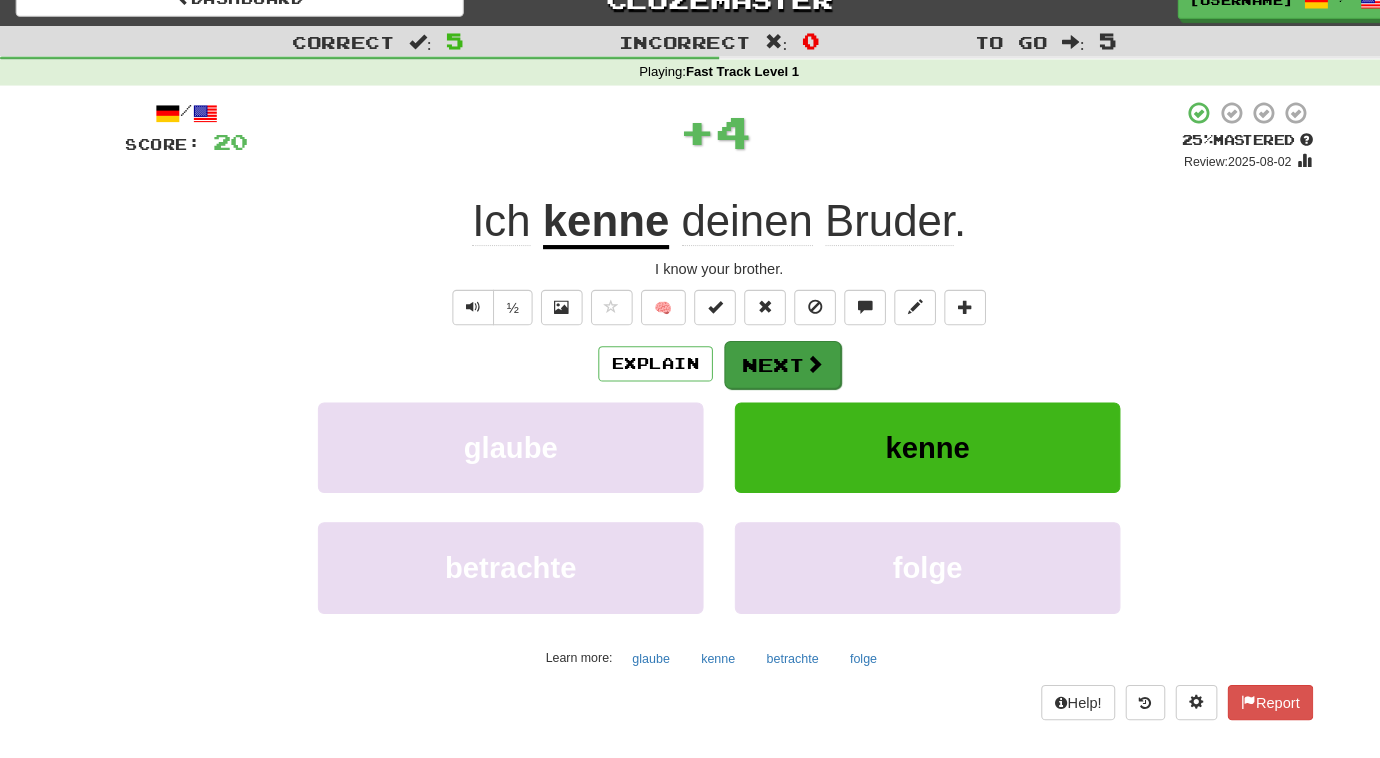 click on "Next" at bounding box center [751, 376] 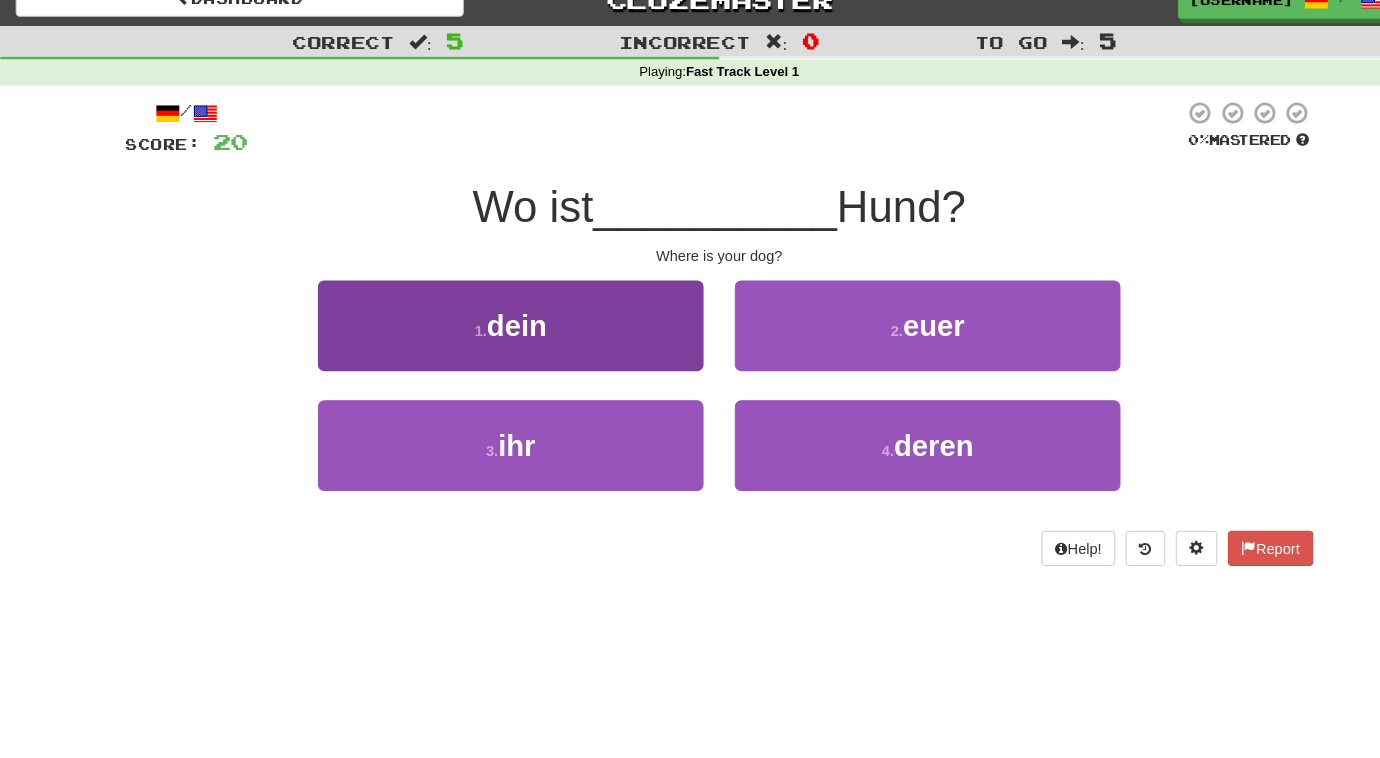 click on "1 .  dein" at bounding box center [490, 338] 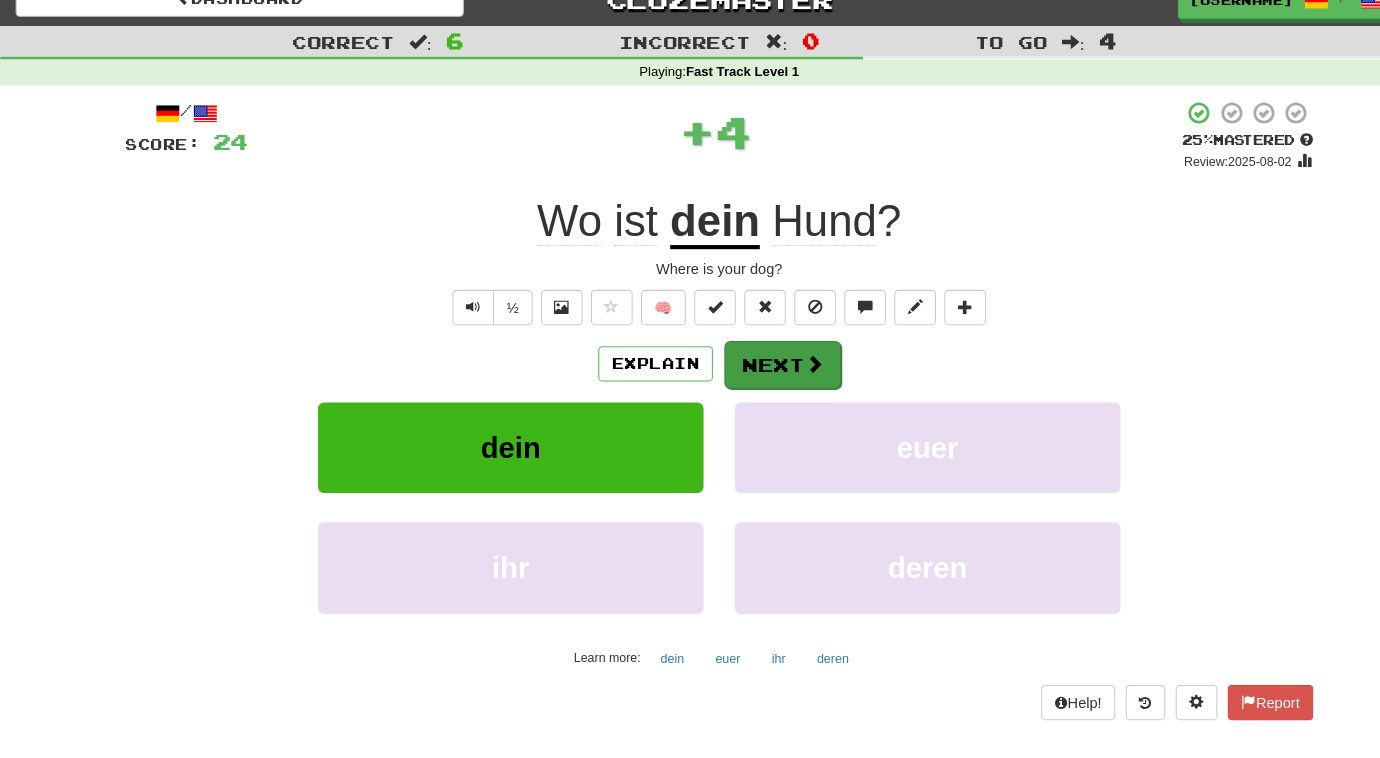 click on "Next" at bounding box center (751, 376) 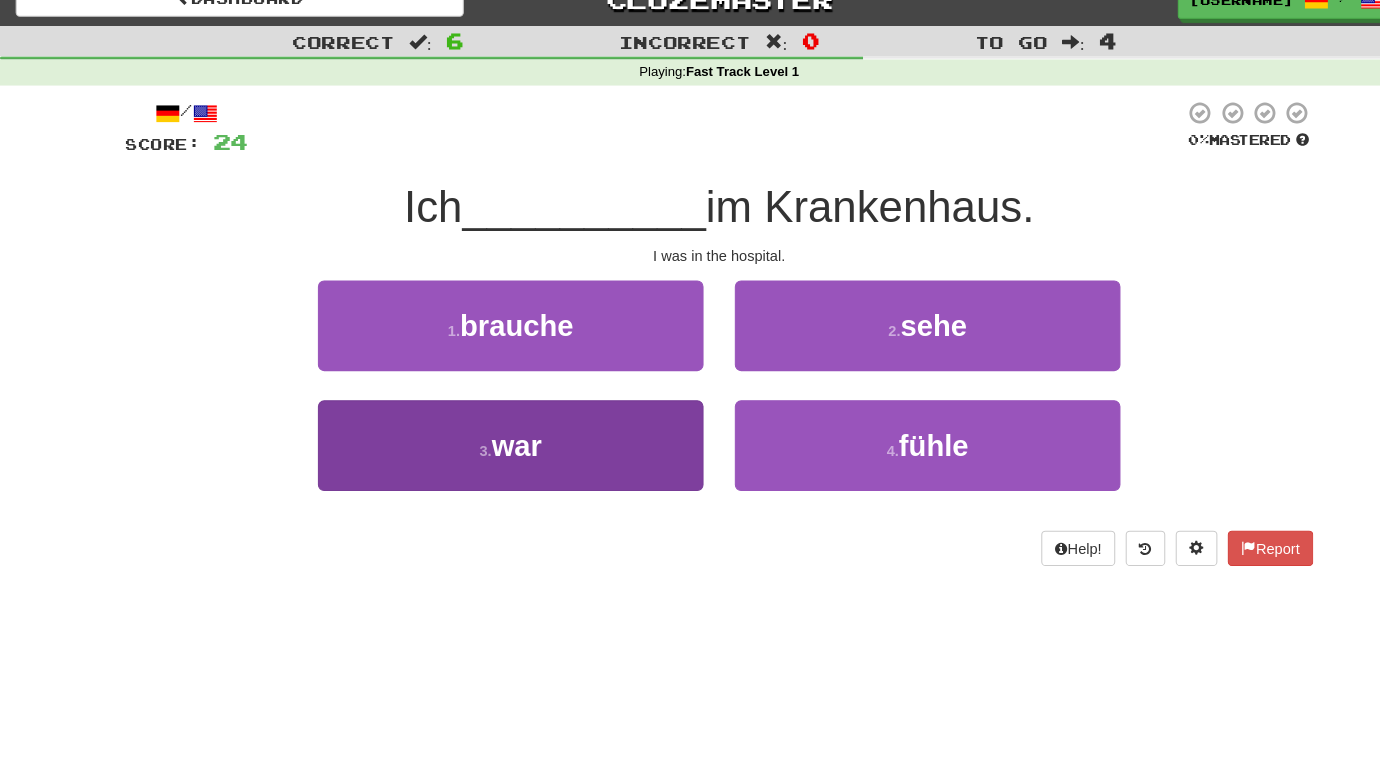 click on "3 .  war" at bounding box center (490, 453) 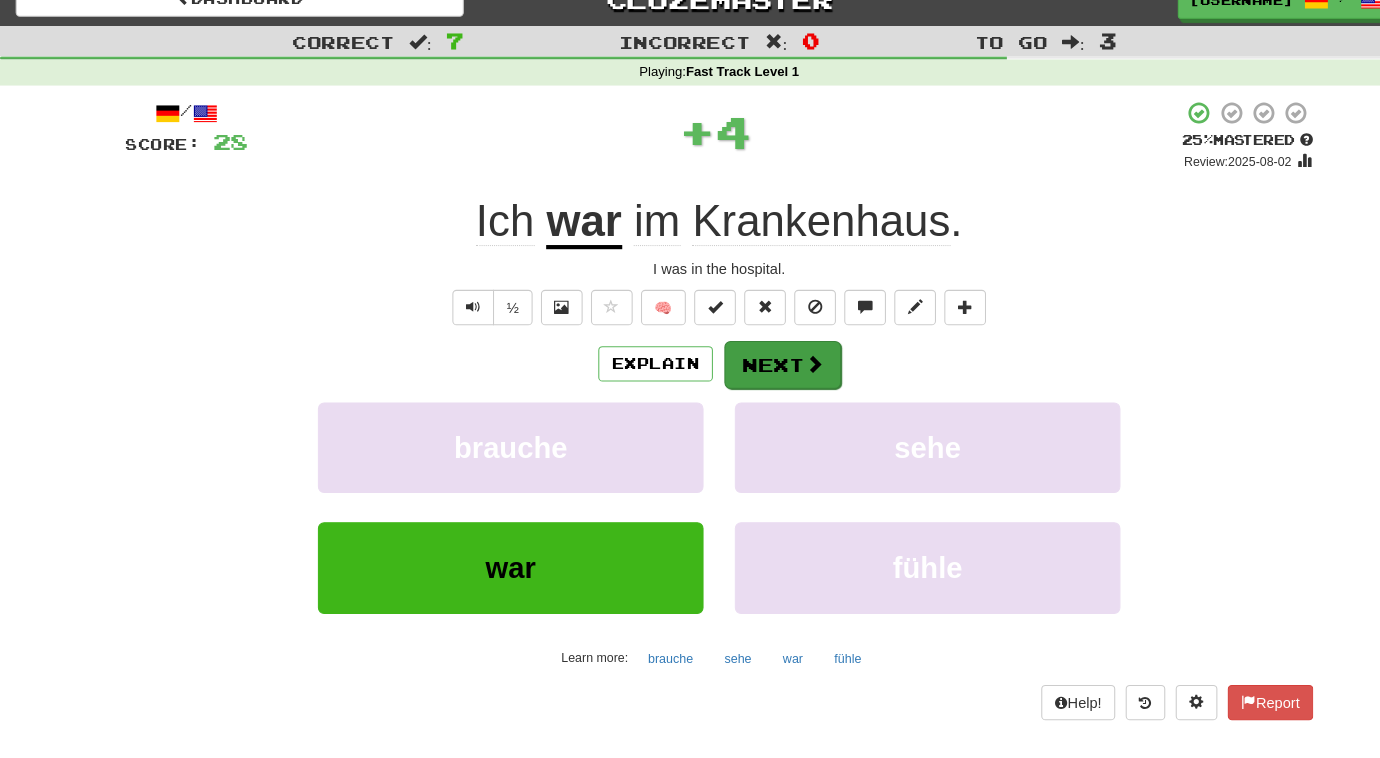 click on "Next" at bounding box center (751, 376) 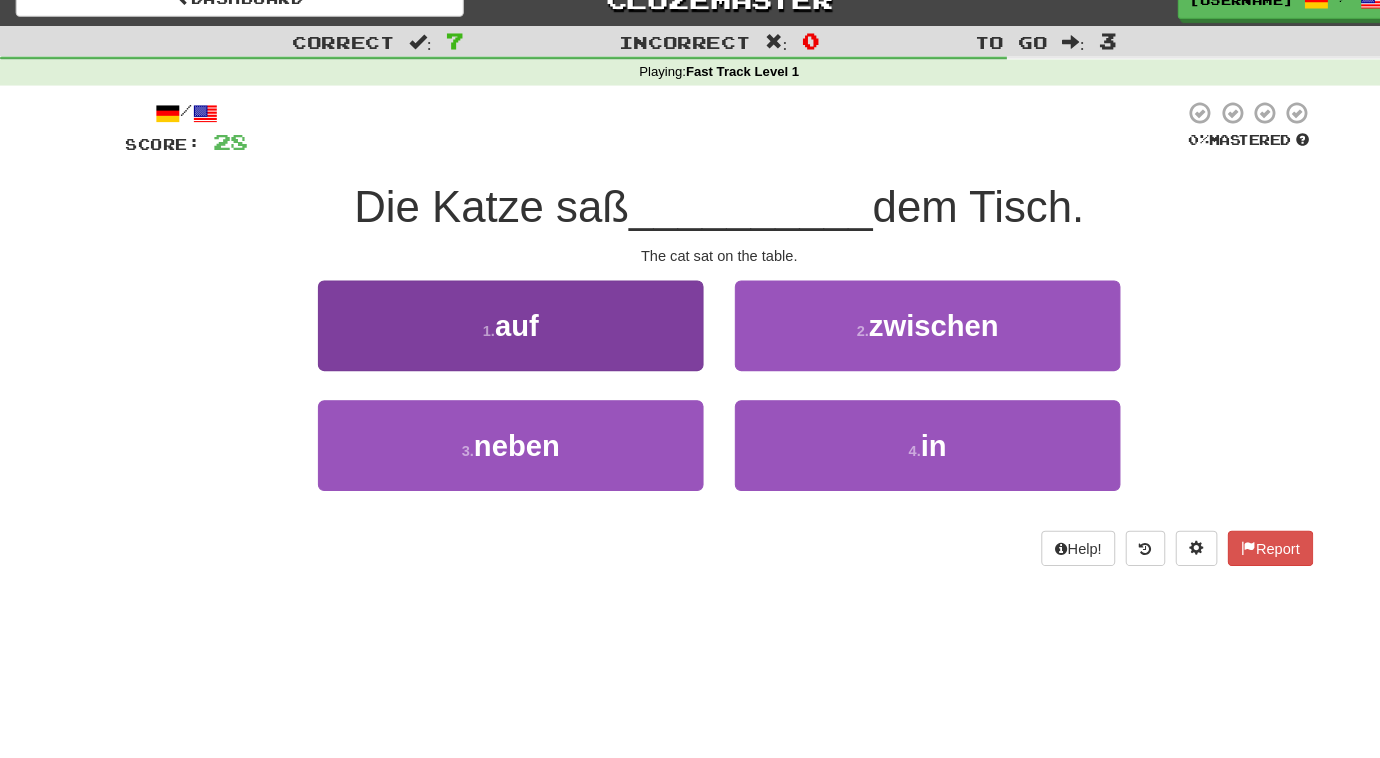 click on "1 .  auf" at bounding box center (490, 338) 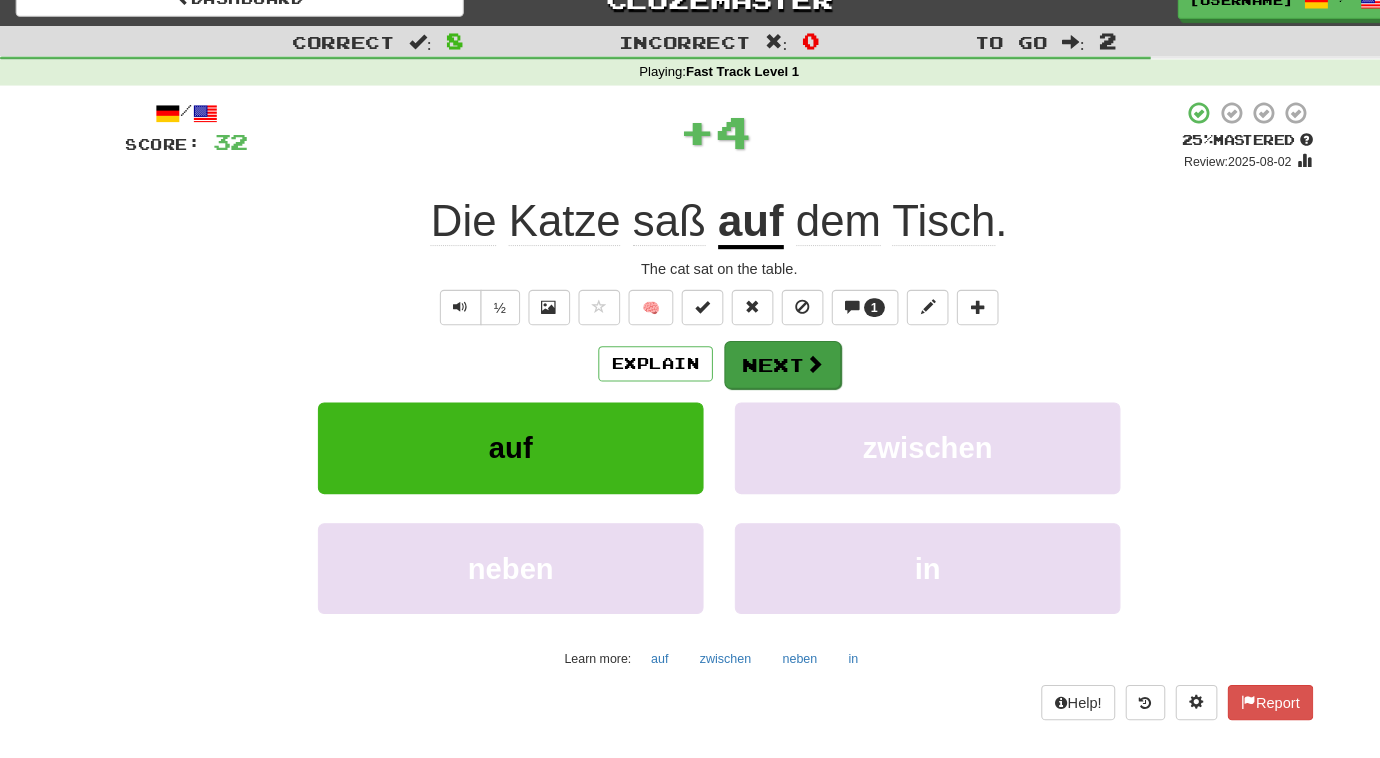 click on "Next" at bounding box center [751, 376] 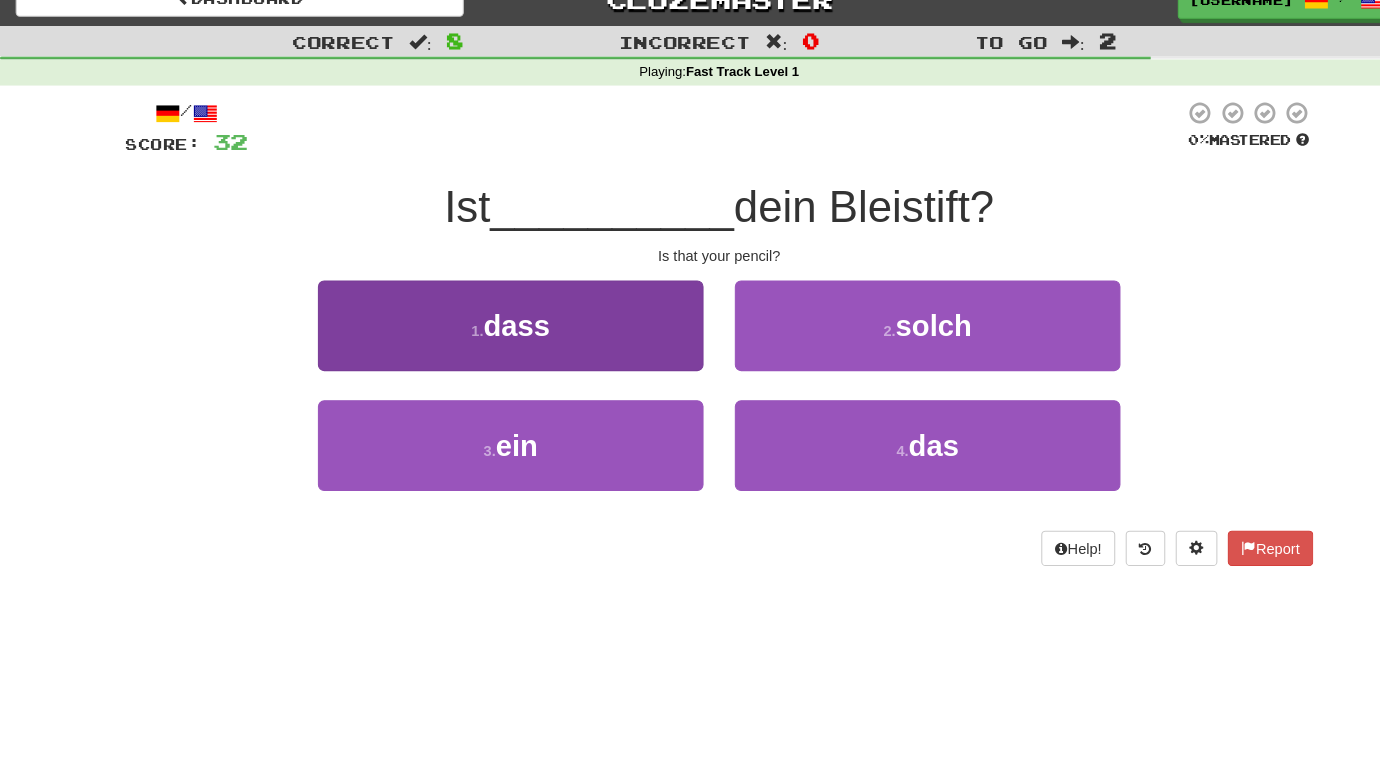 click on "1 .  dass" at bounding box center (490, 338) 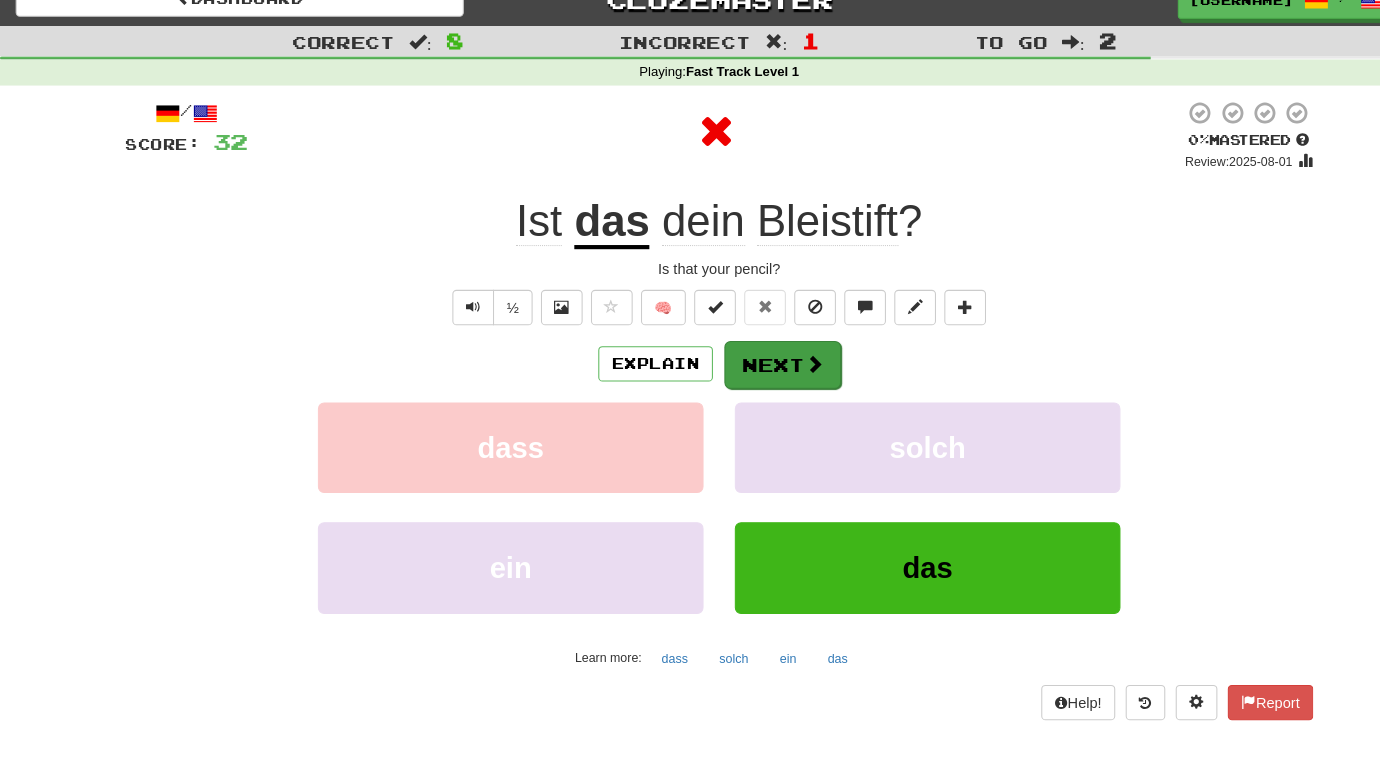 click on "Next" at bounding box center (751, 376) 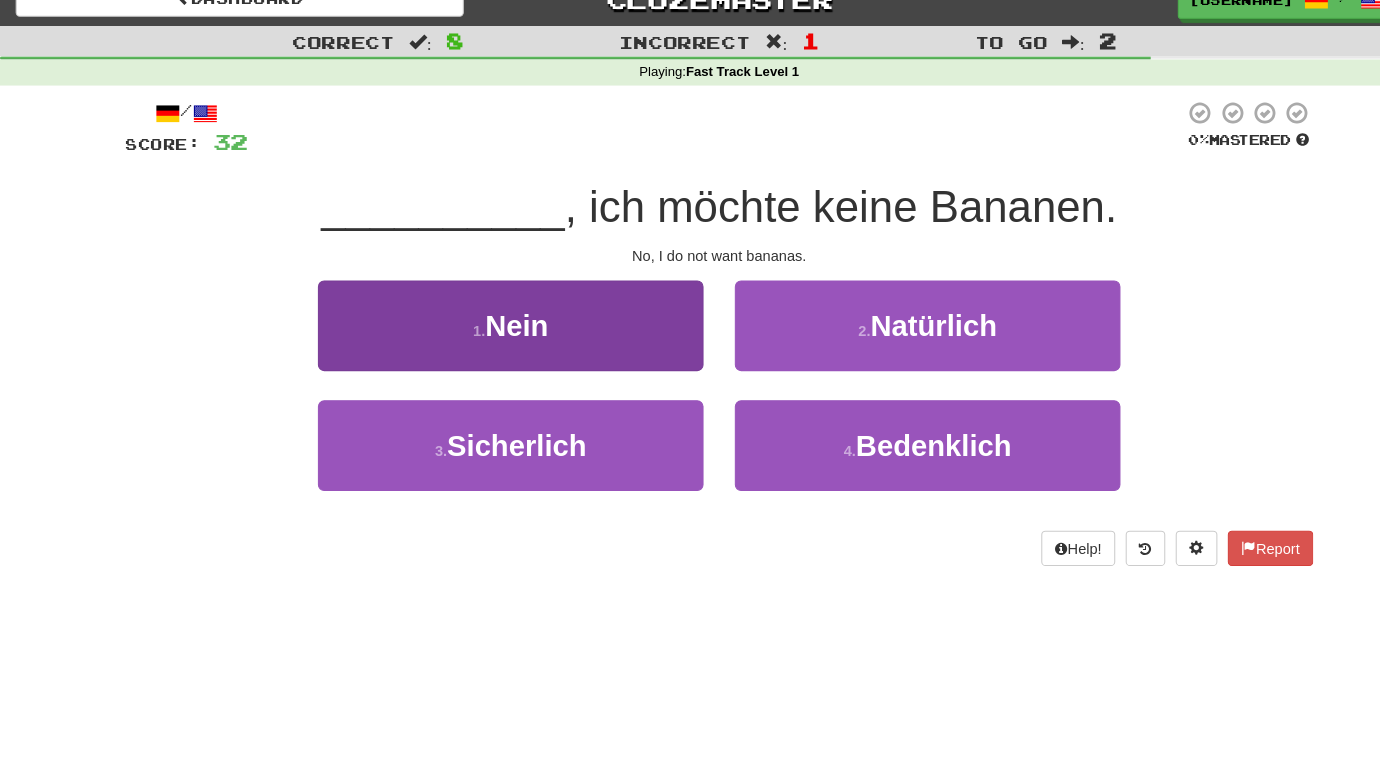 click on "1 .  Nein" at bounding box center (490, 338) 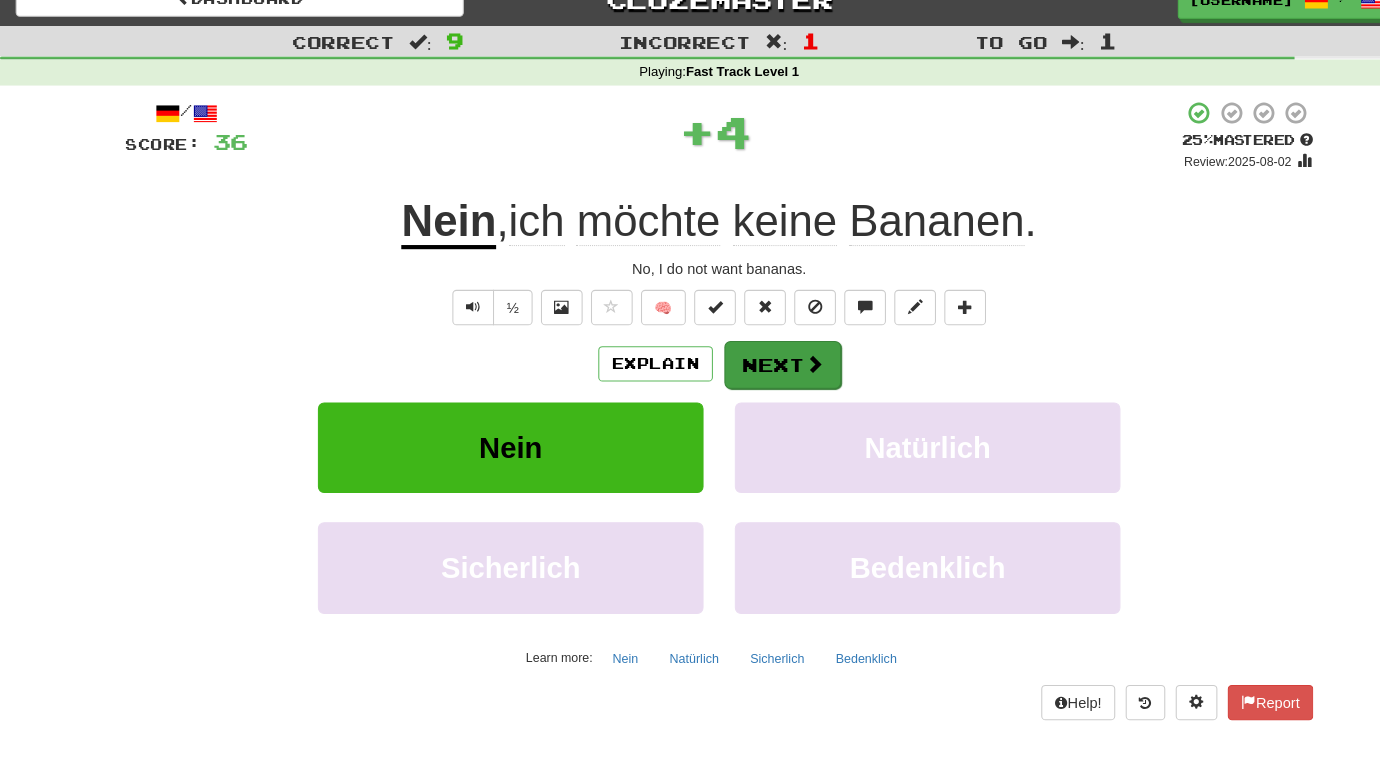 click on "Next" at bounding box center (751, 376) 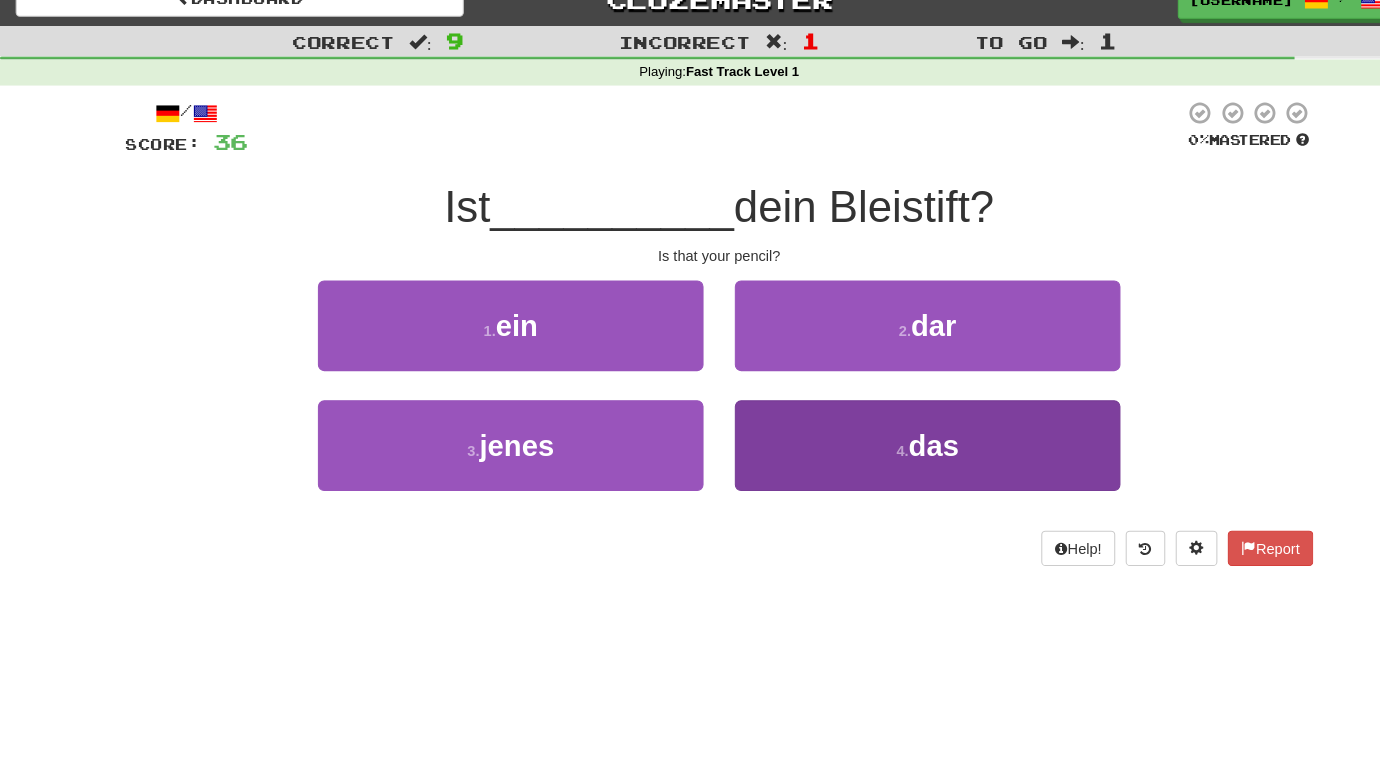 click on "4 .  das" at bounding box center (890, 453) 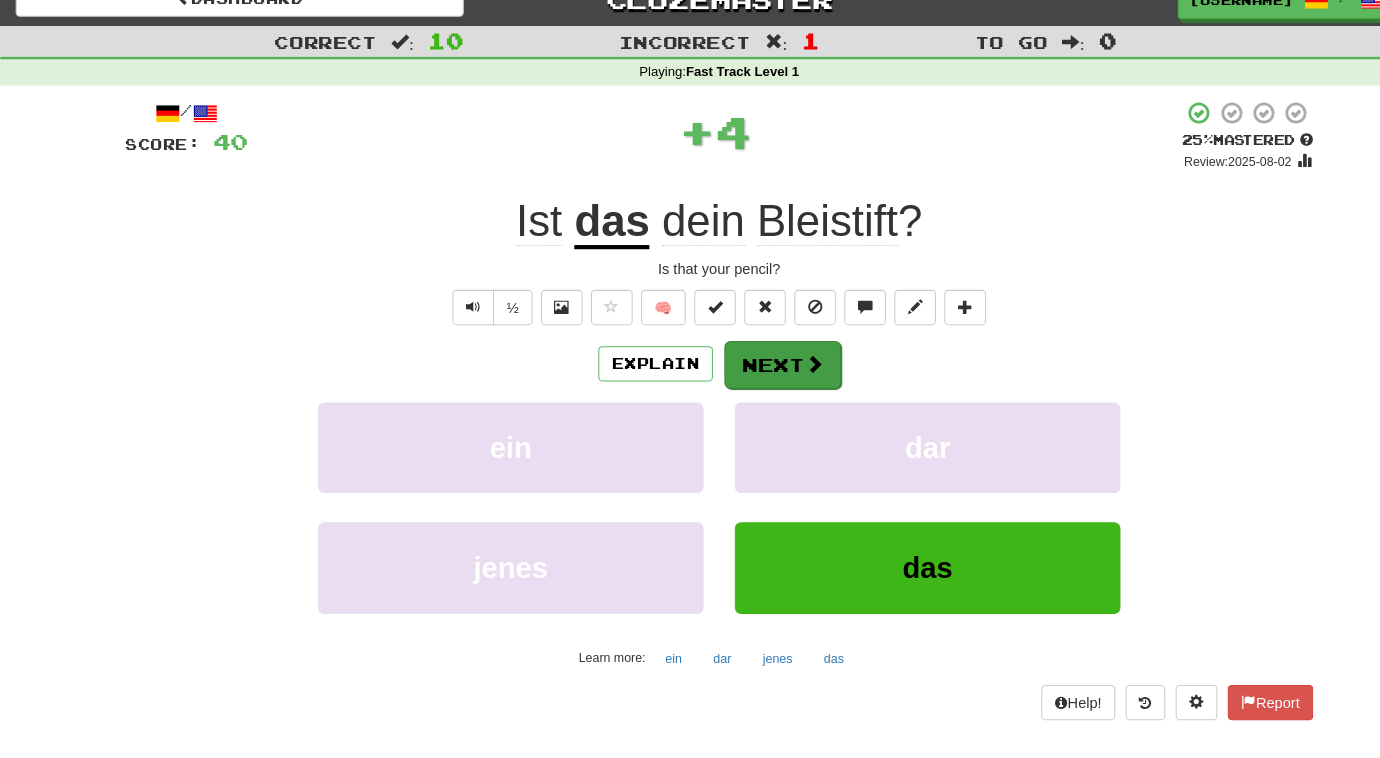 click on "Next" at bounding box center (751, 376) 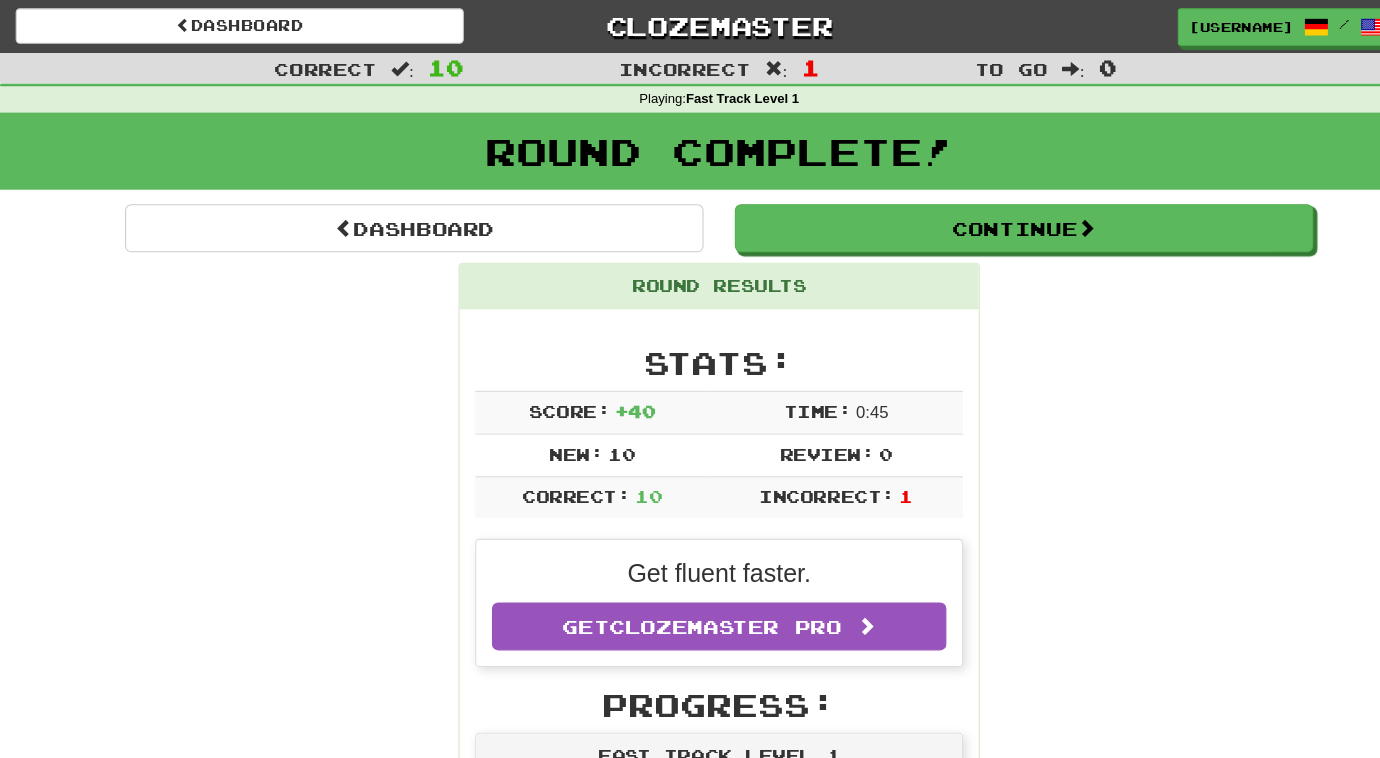 scroll, scrollTop: 0, scrollLeft: 0, axis: both 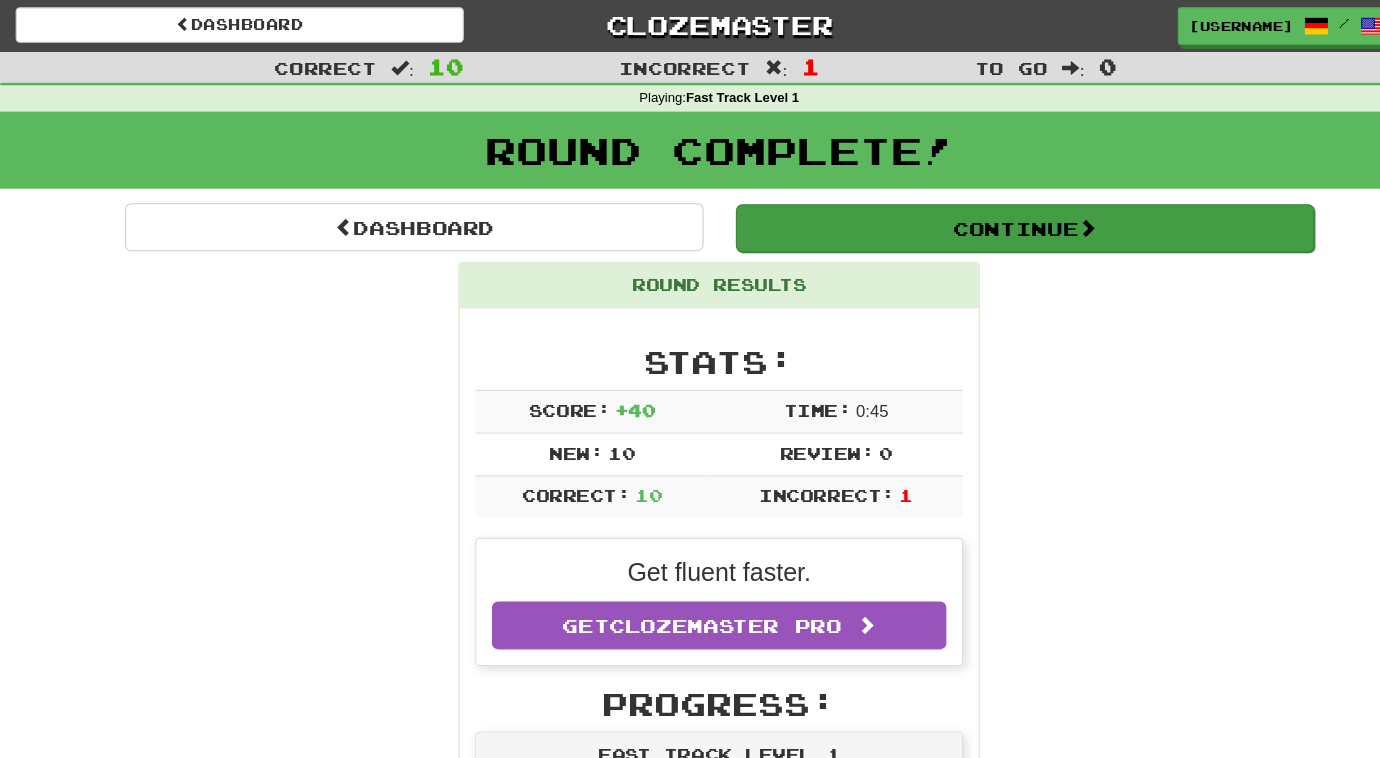 click at bounding box center [1044, 219] 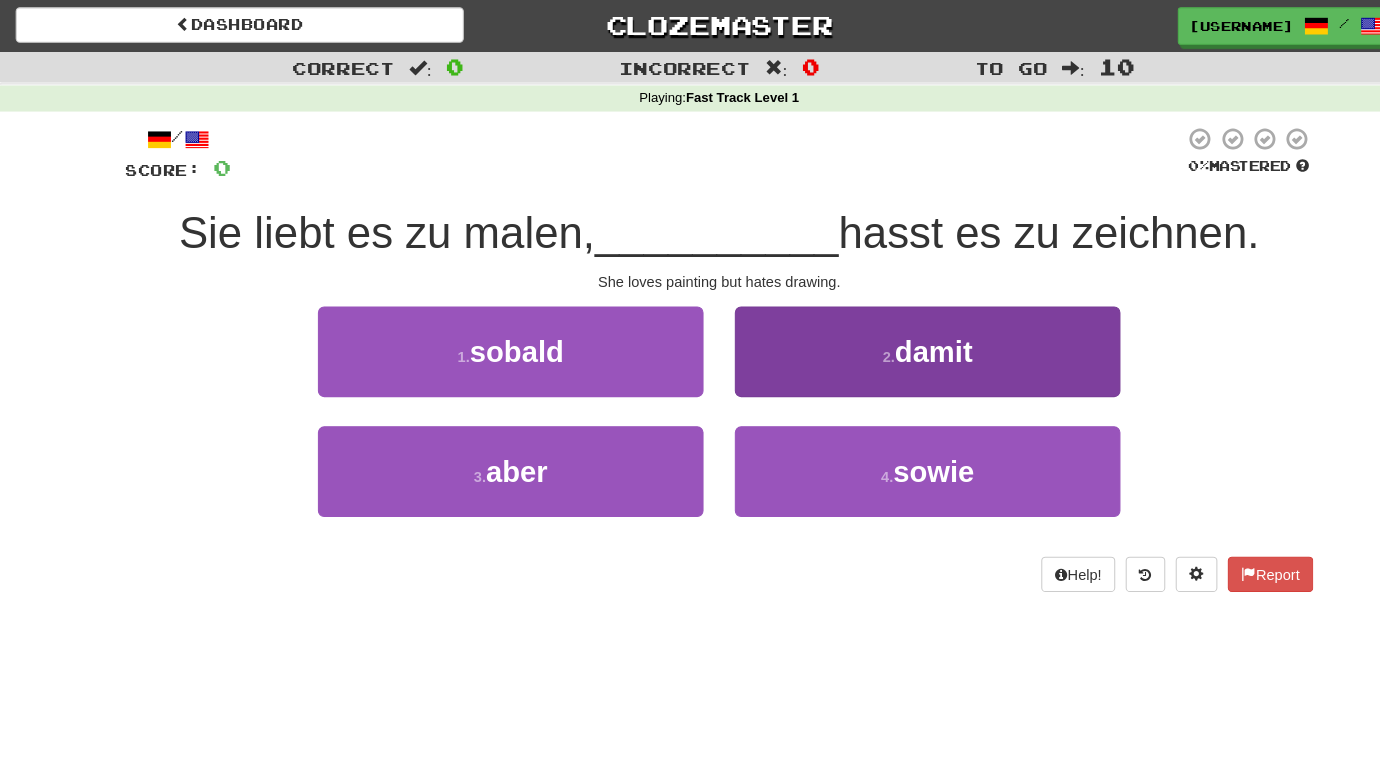 click on "2 .  damit" at bounding box center (890, 338) 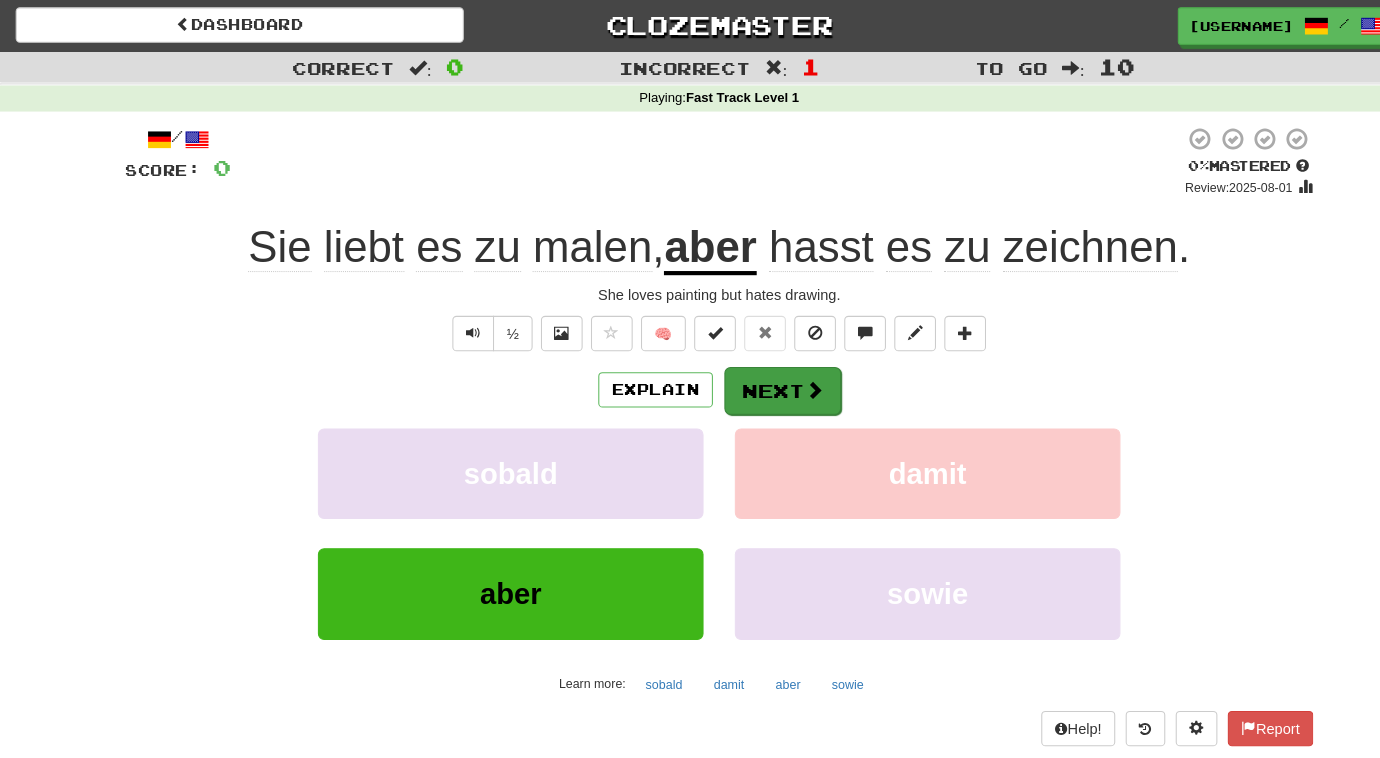click on "Next" at bounding box center (751, 376) 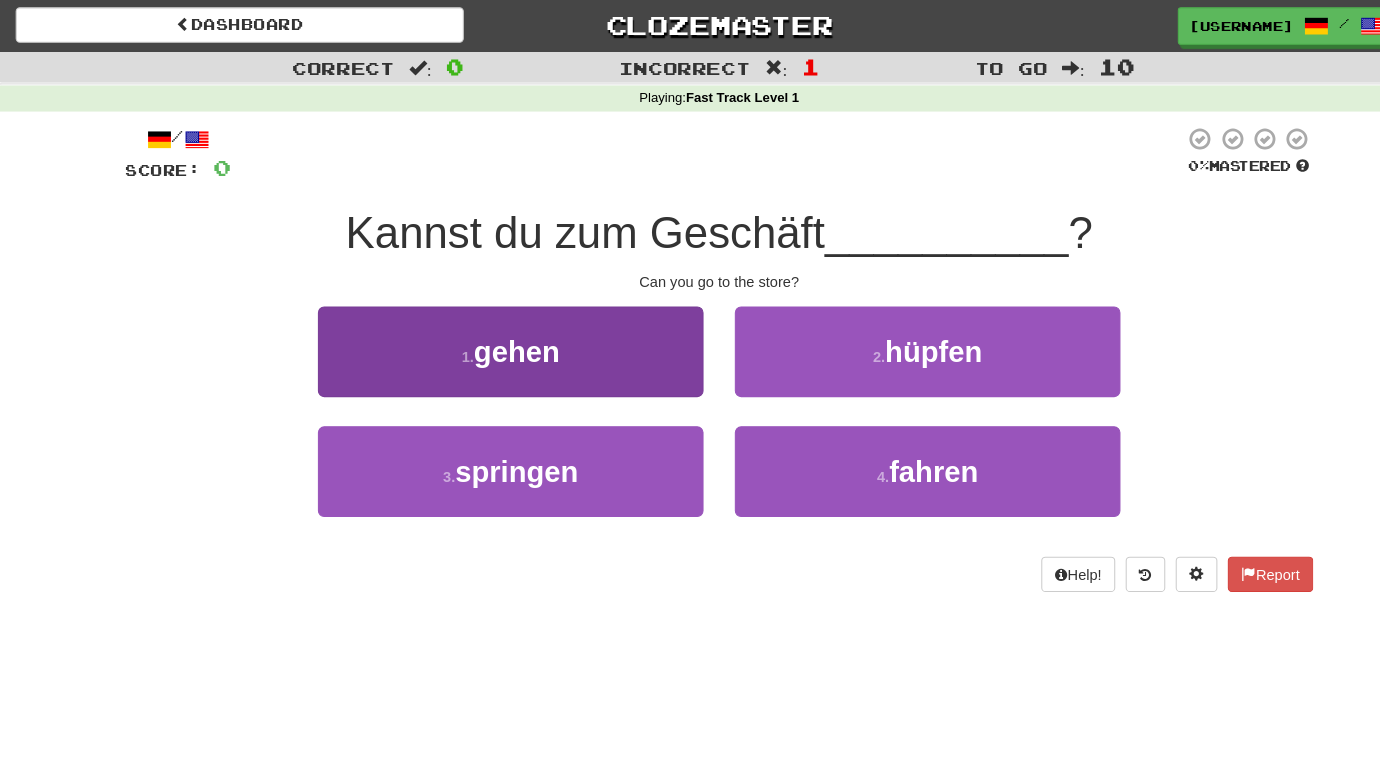 click on "1 .  gehen" at bounding box center [490, 338] 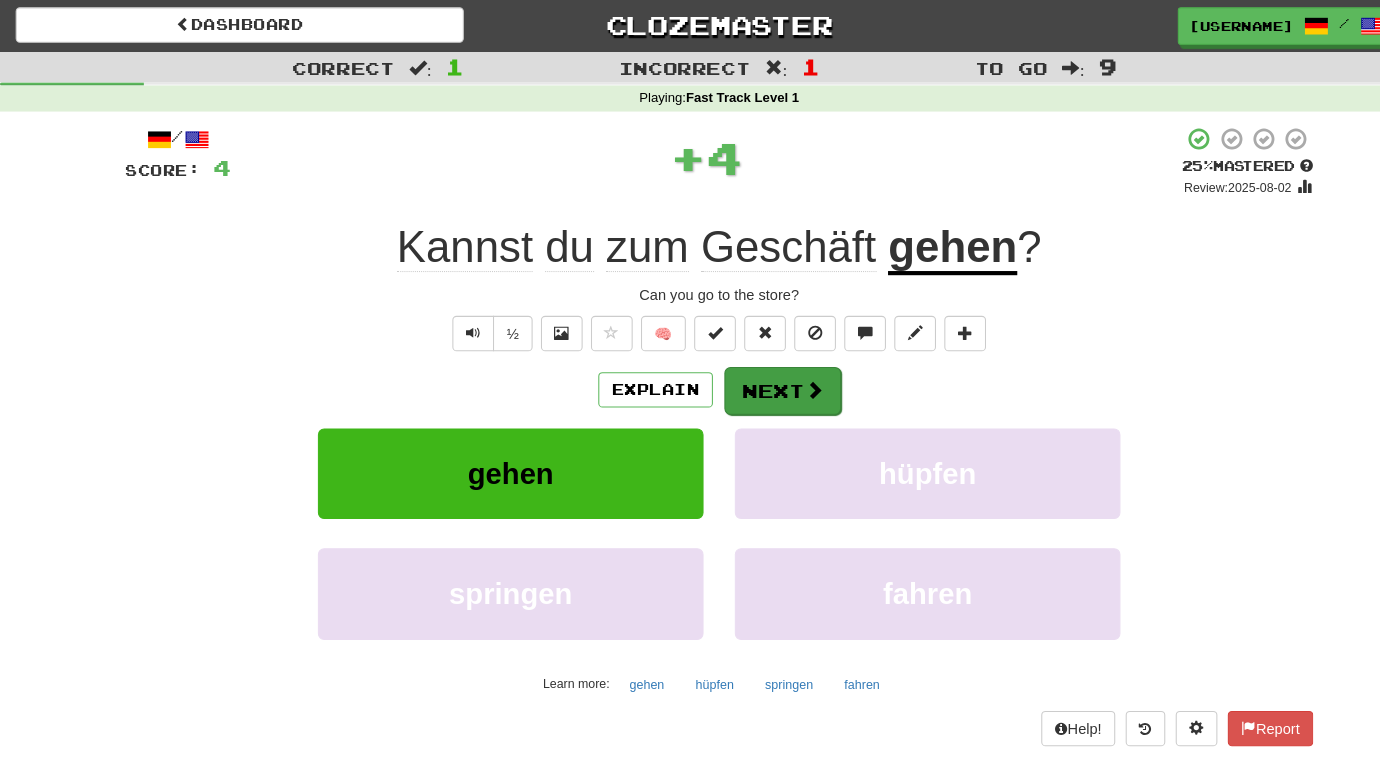 click on "Next" at bounding box center [751, 376] 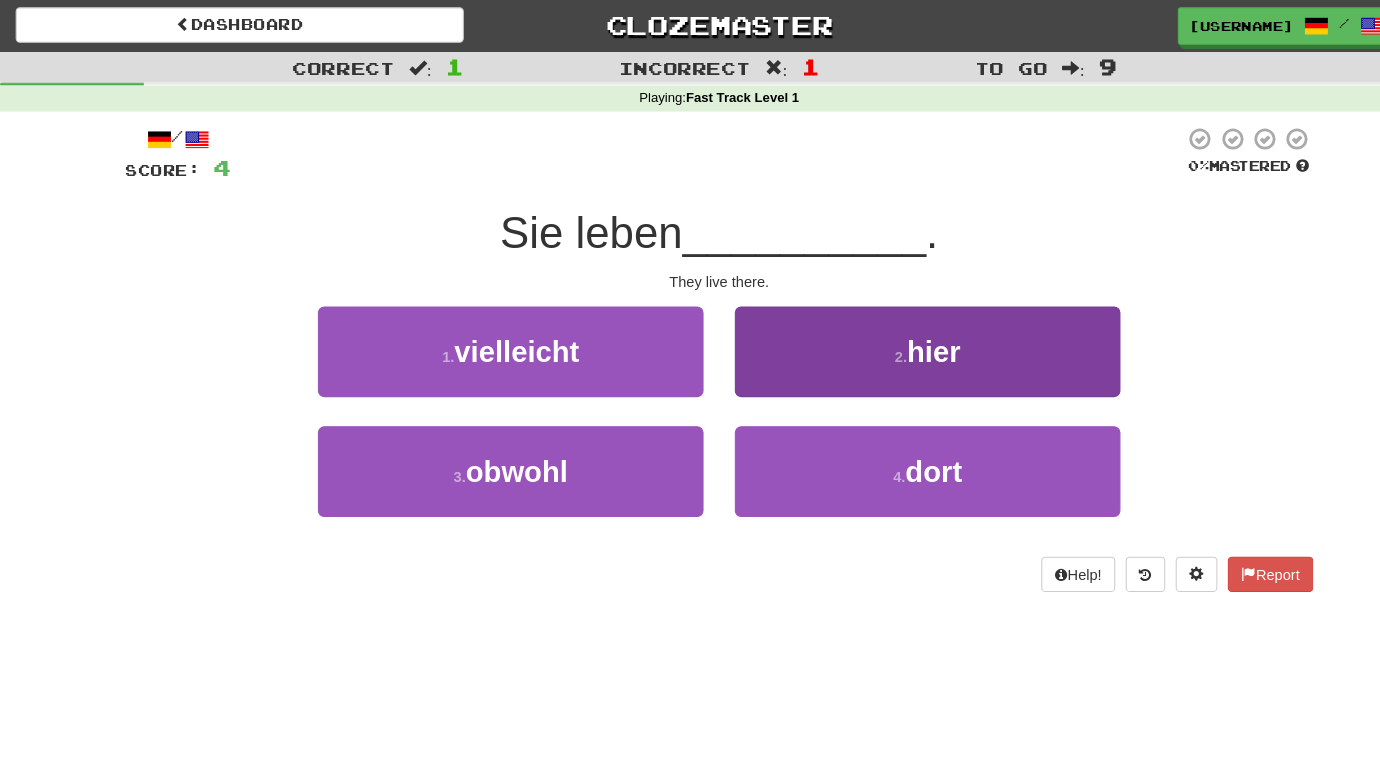 click on "2 .  hier" at bounding box center (890, 338) 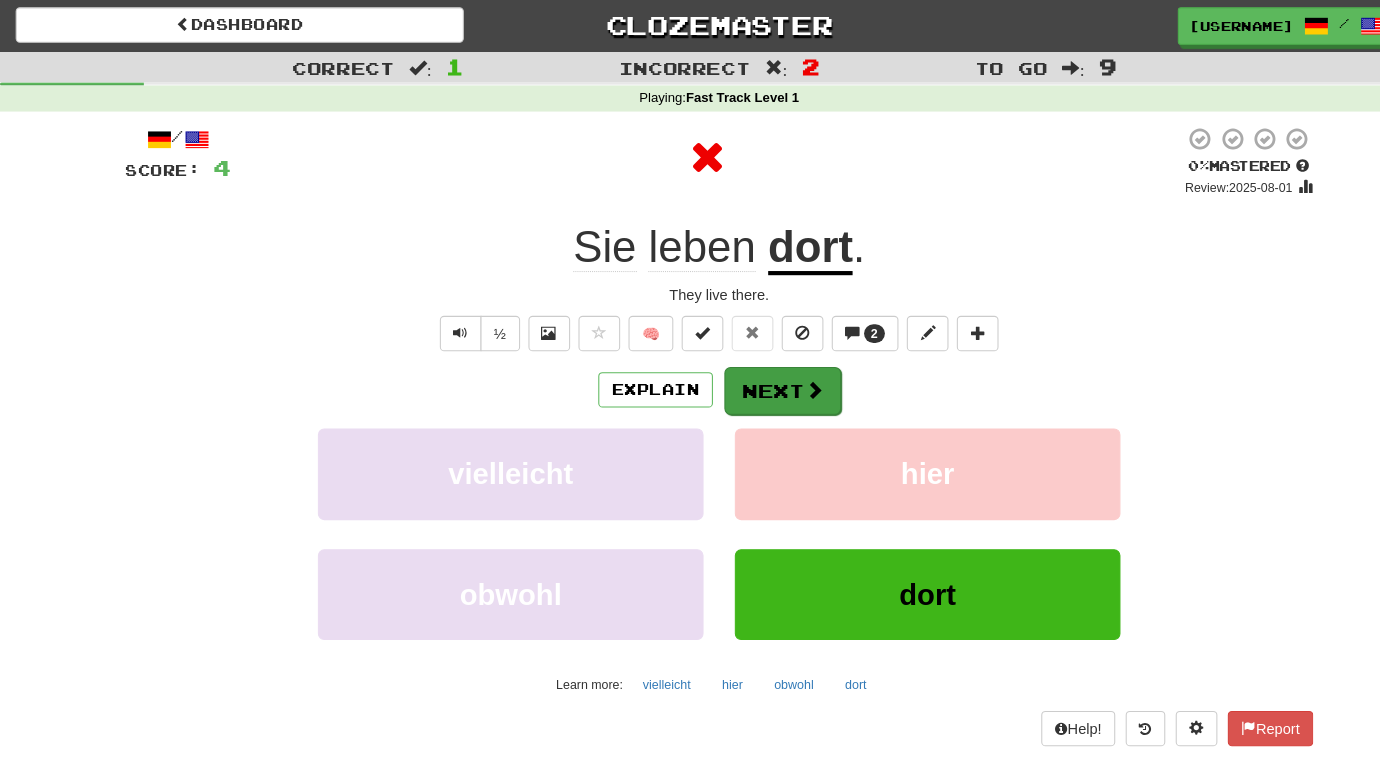 click on "Next" at bounding box center (751, 376) 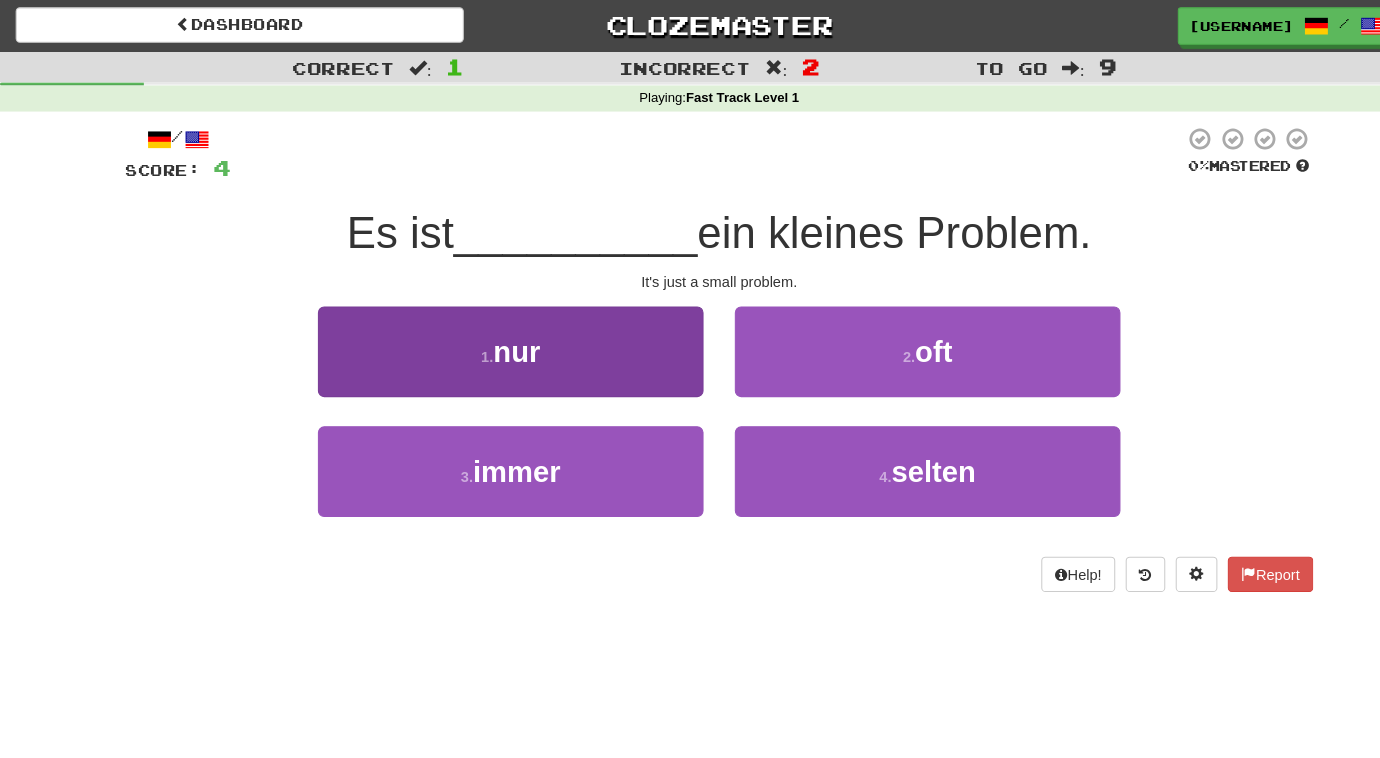 click on "1 .  nur" at bounding box center (490, 338) 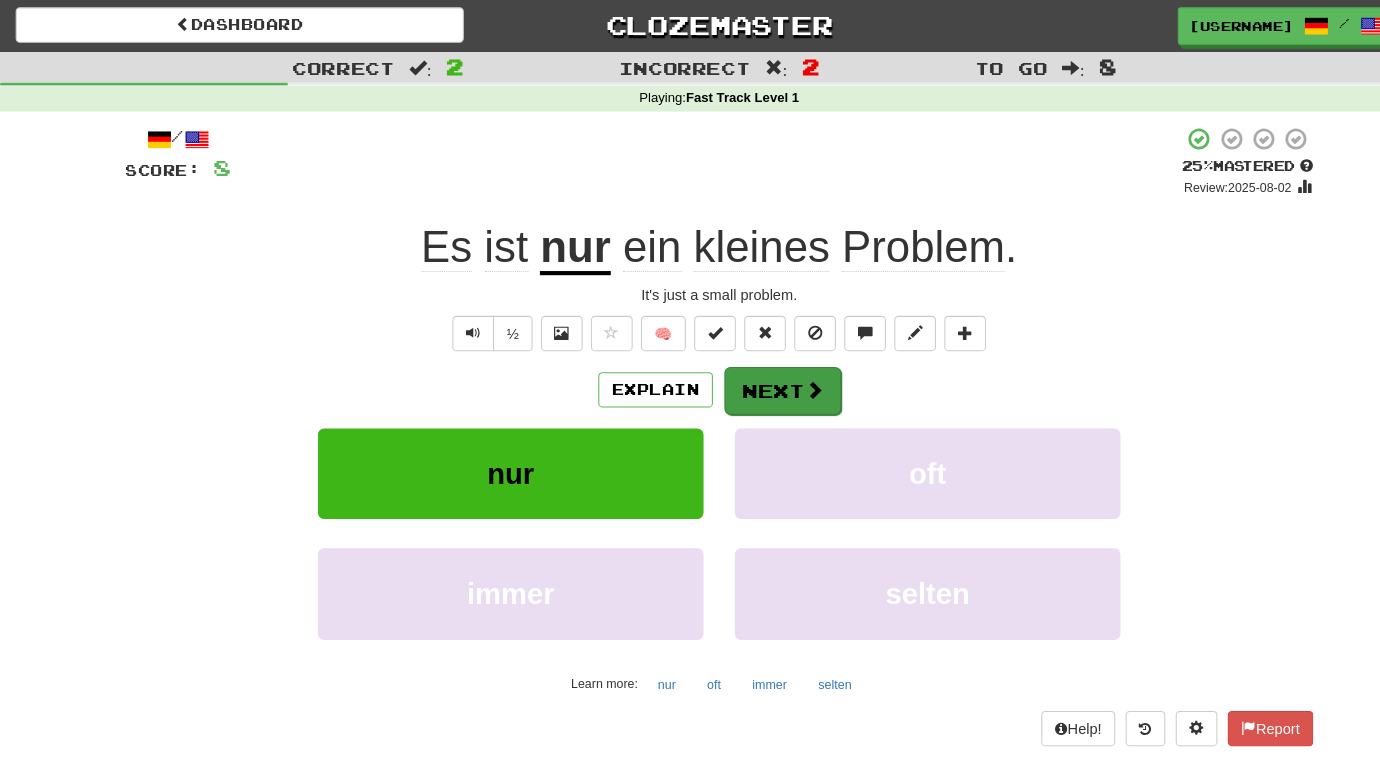 click on "Next" at bounding box center [751, 376] 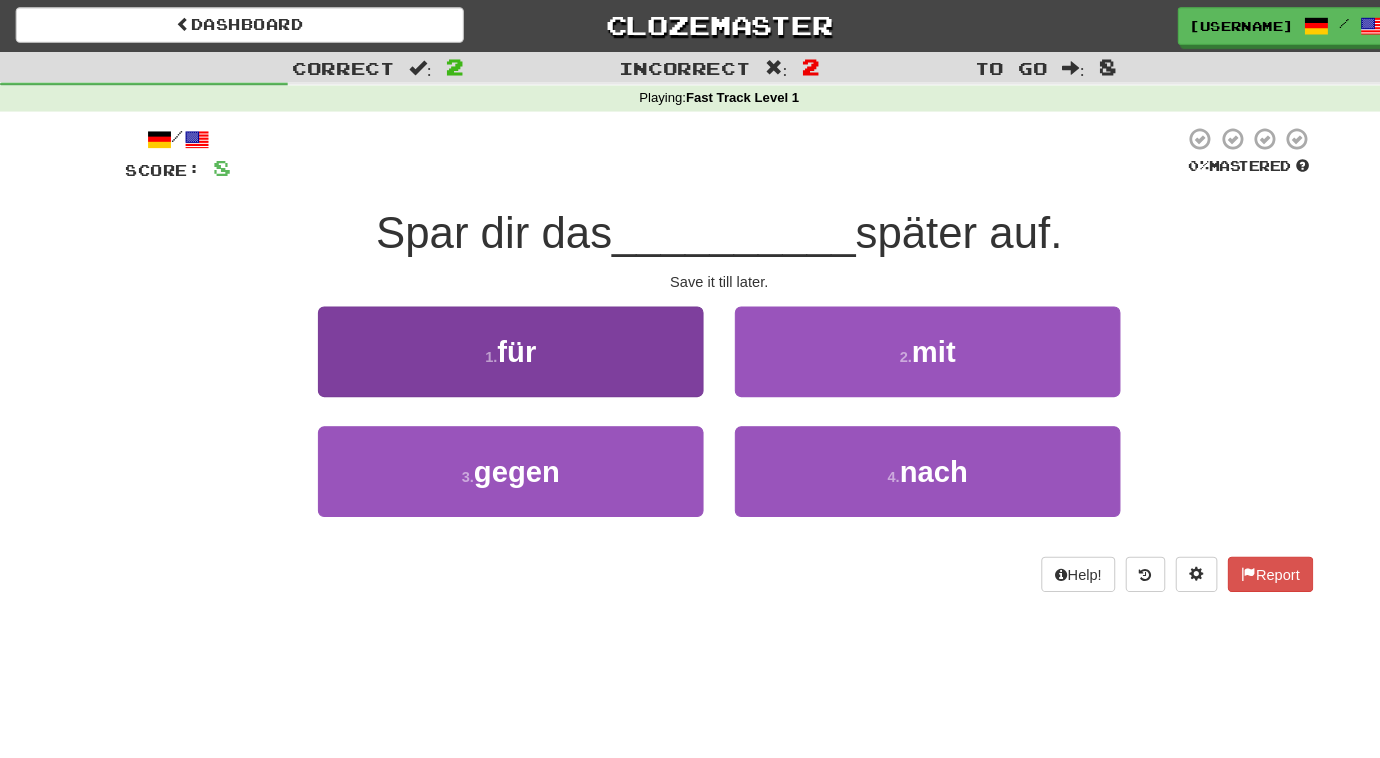 click on "1 .  für" at bounding box center [490, 338] 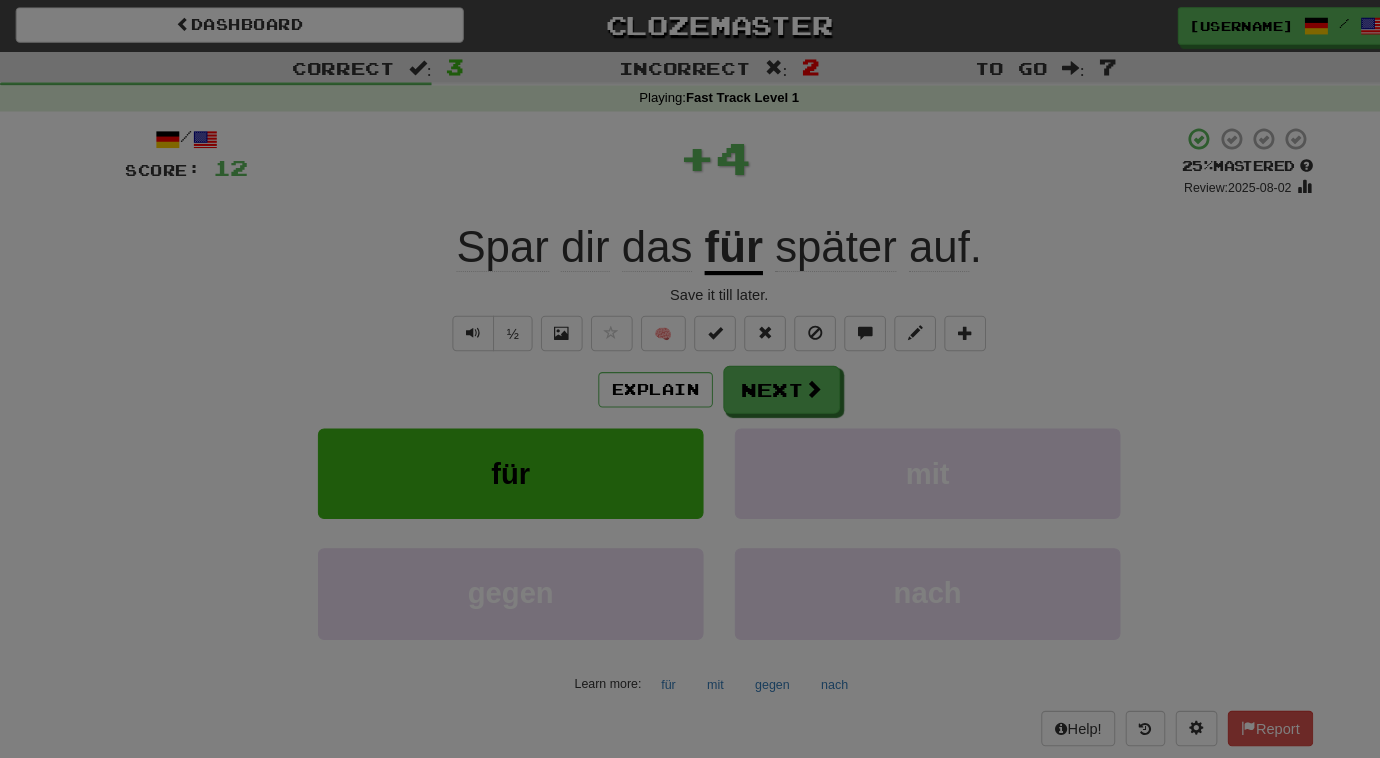 click on "Dashboard
Clozemaster
[USERNAME]
/
Toggle Dropdown
Dashboard
Leaderboard
Activity Feed
Notifications
Profile
Discussions
Deutsch
/
English
Streak:
1
Review:
1
Points Today: 4
Languages
Account
Logout
[USERNAME]
/
Toggle Dropdown
Dashboard
Leaderboard
Activity Feed
Notifications
Profile
Discussions
Deutsch
/
English
Streak:
1
Review:
1
Points Today: 4
Languages
Account
Logout
clozemaster
Correct   :   3 Incorrect   :   2 To go   :   7 Playing :  Fast Track Level 1  /  Score:   12 + 4 25 %  Mastered Review:  [DATE] Spar   dir   das   für   später   auf . Save it till later. ½ 🧠 Explain Next für" at bounding box center [690, 734] 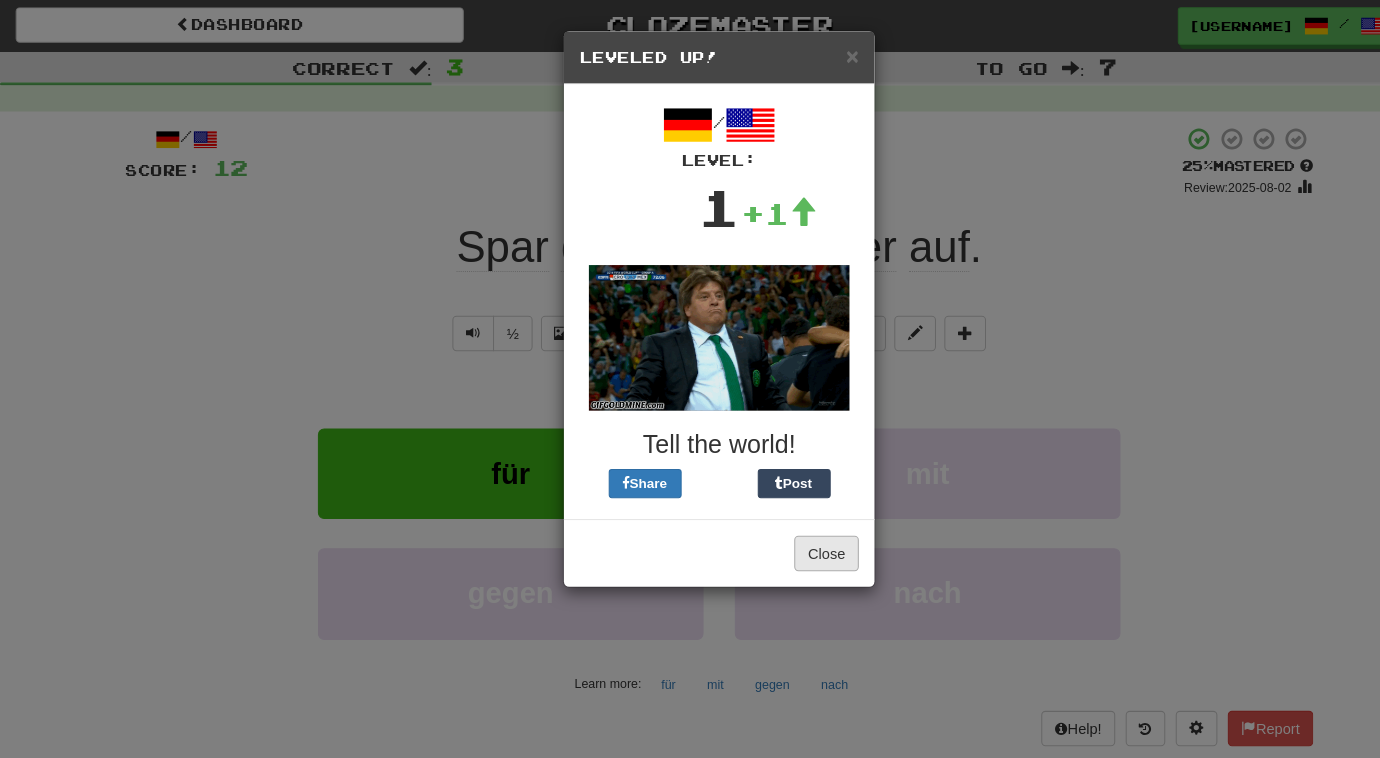 click on "Close" at bounding box center [793, 532] 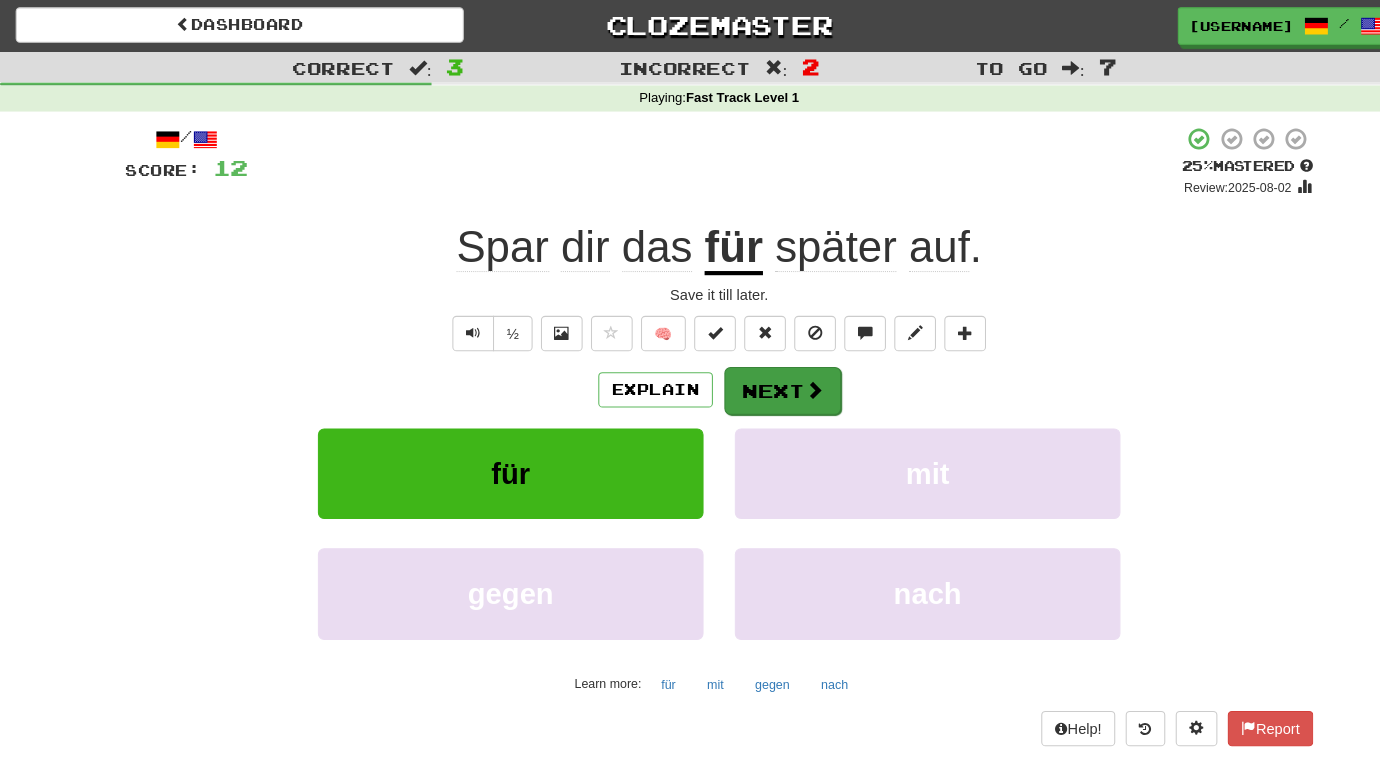 click on "Next" at bounding box center [751, 376] 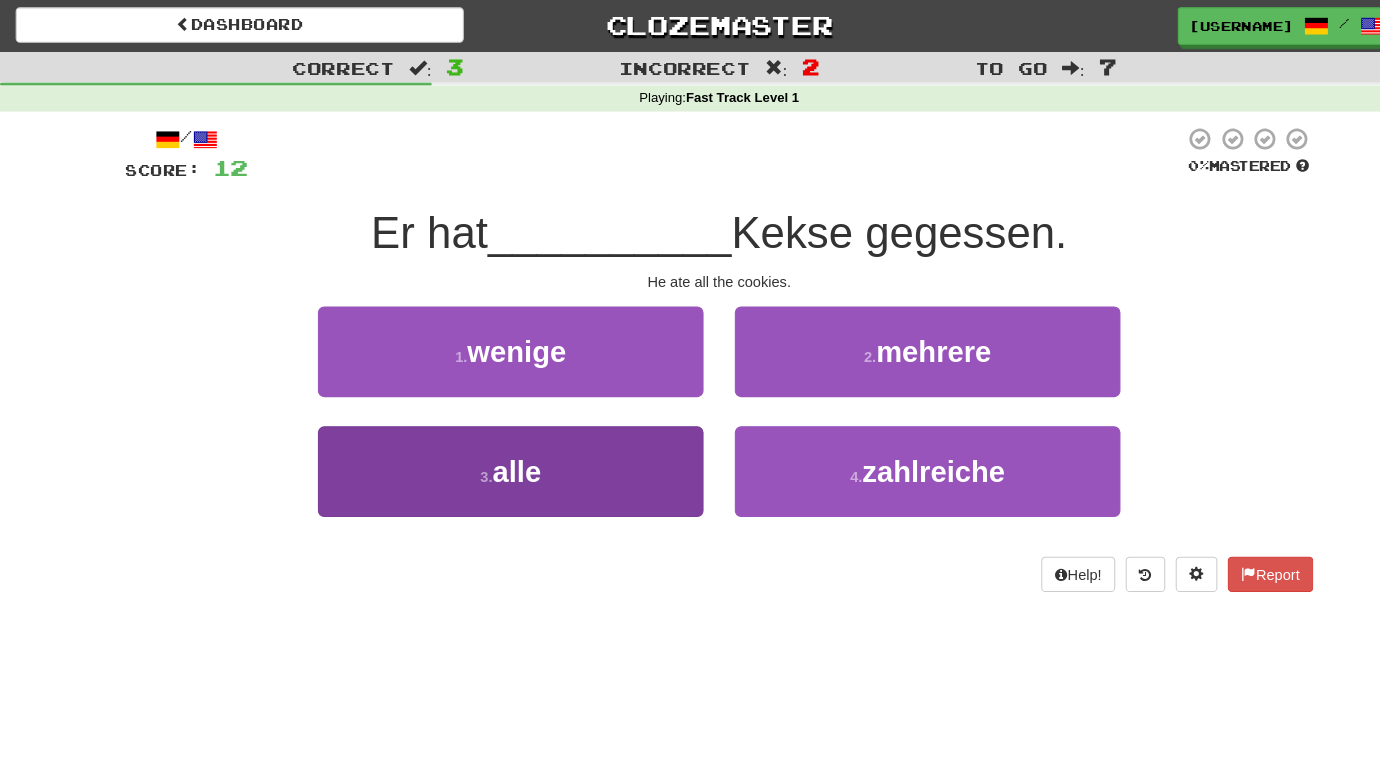 click on "3 .  alle" at bounding box center [490, 453] 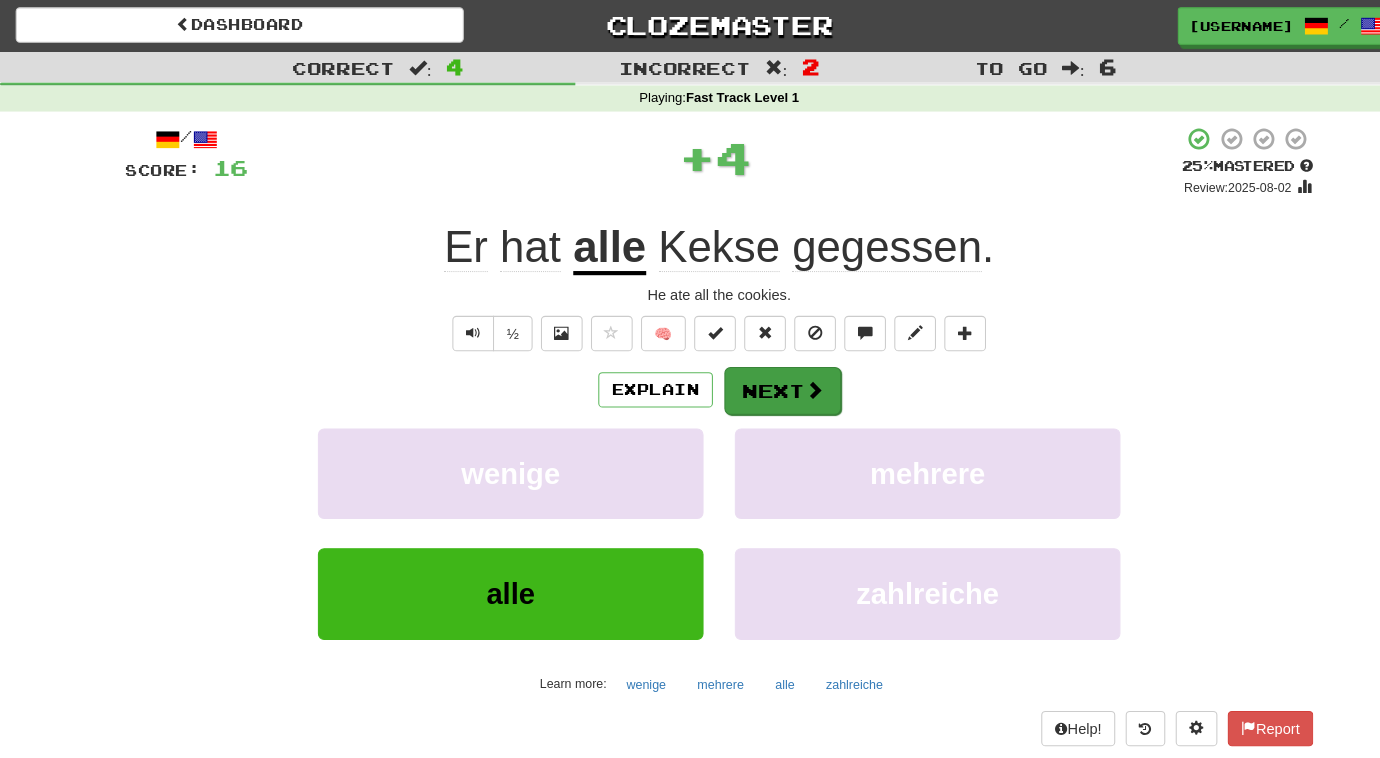 click on "Next" at bounding box center [751, 376] 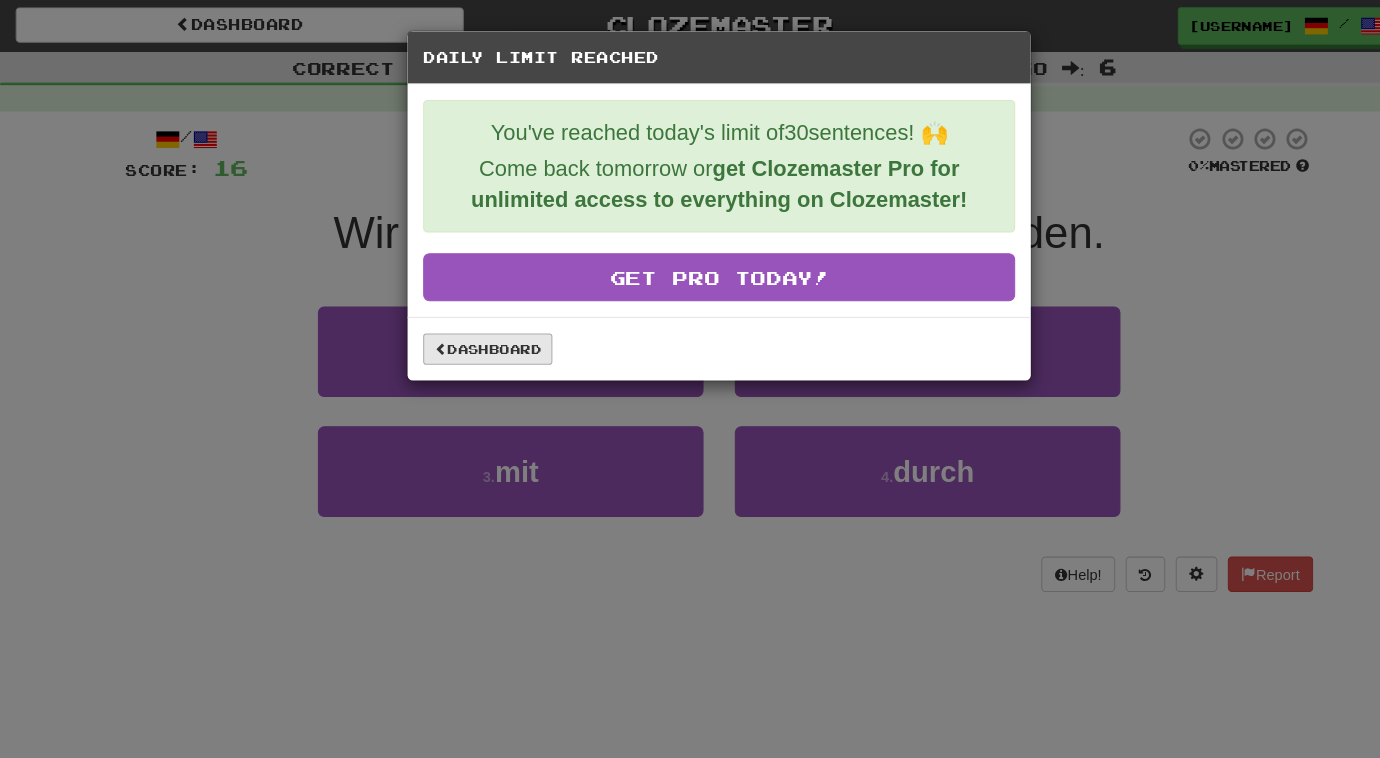 click on "Dashboard" at bounding box center (468, 336) 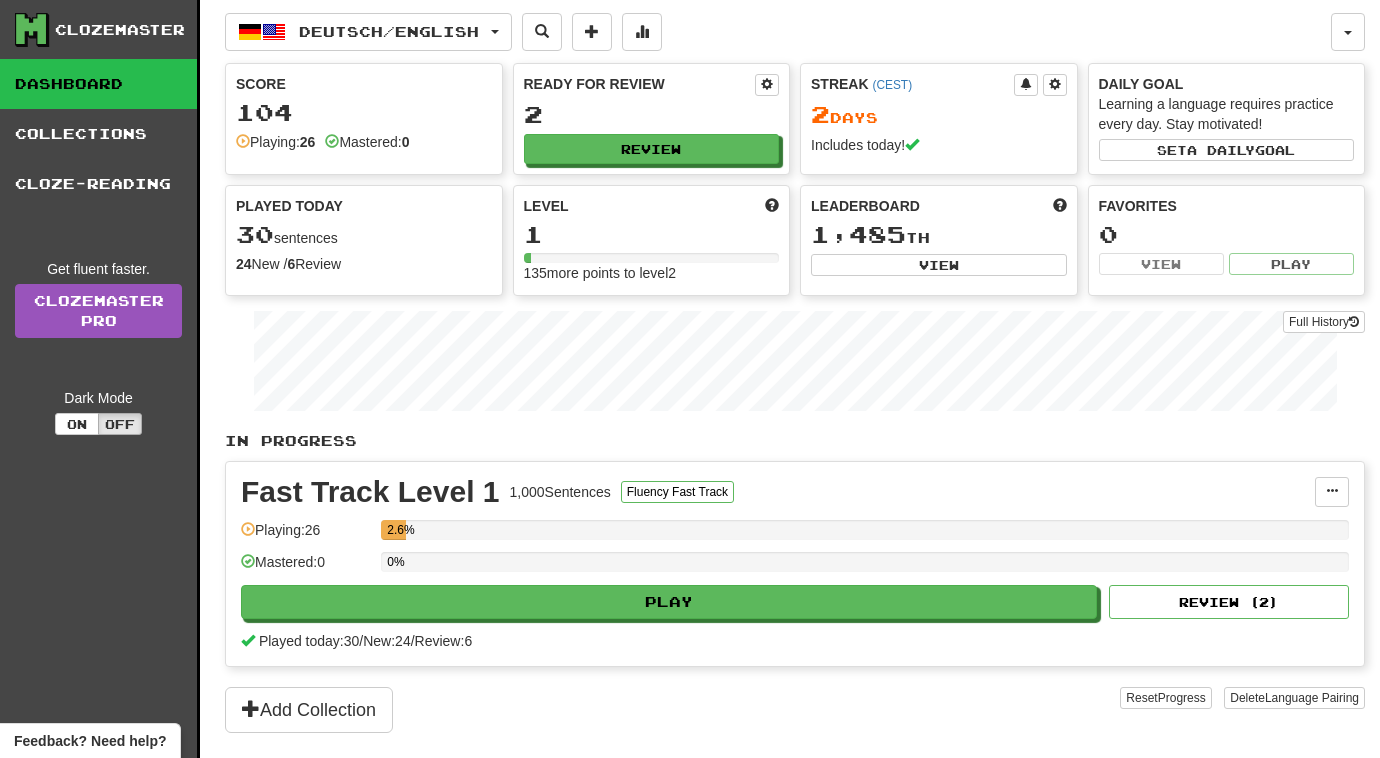 scroll, scrollTop: 0, scrollLeft: 0, axis: both 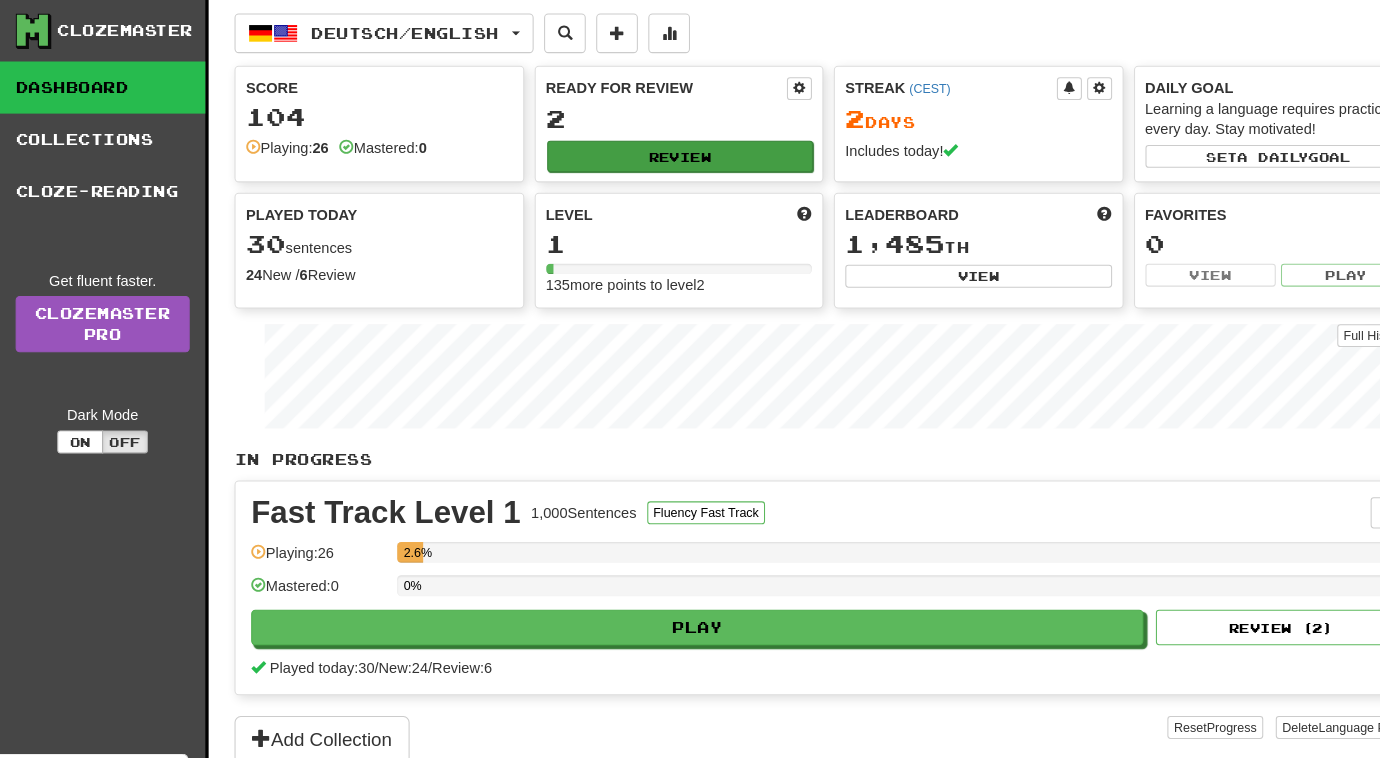 click on "Review" at bounding box center (653, 150) 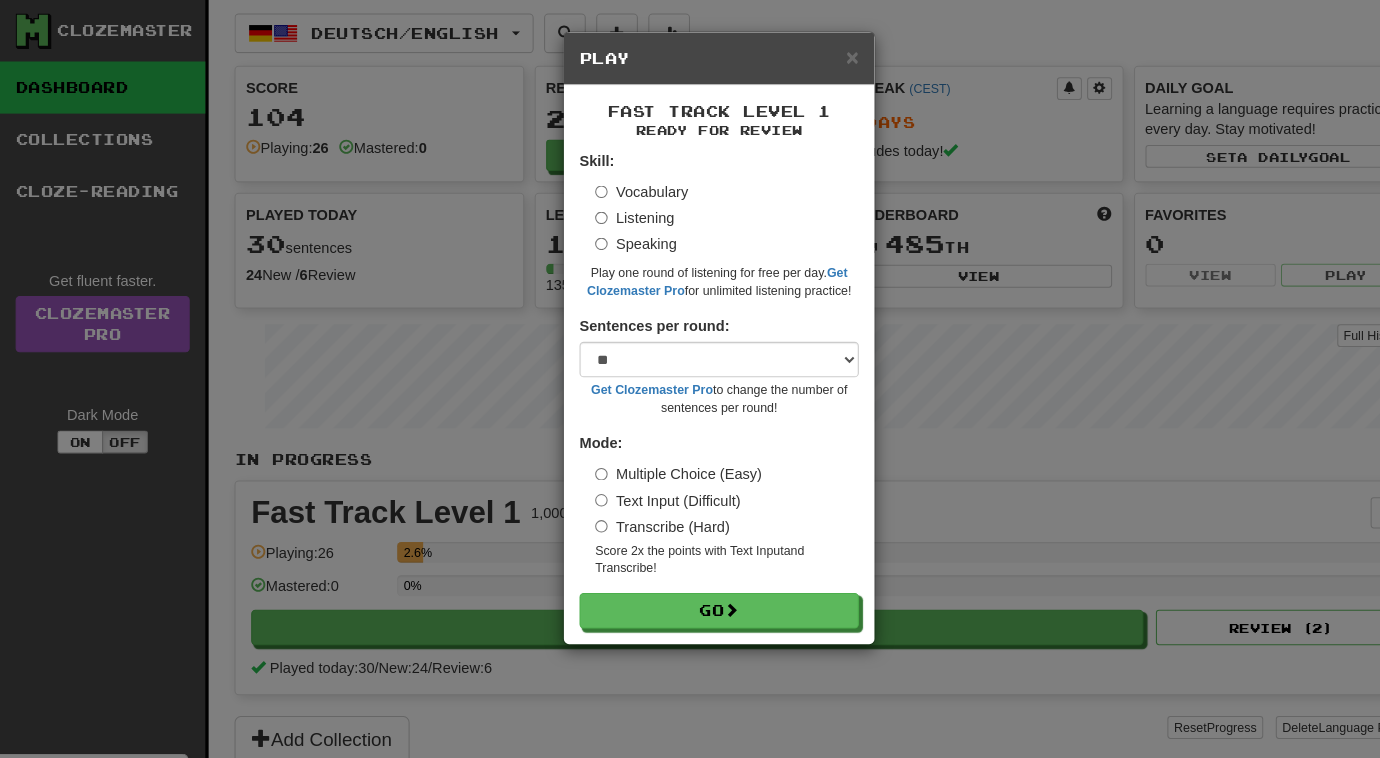 click on "Transcribe (Hard)" at bounding box center (635, 505) 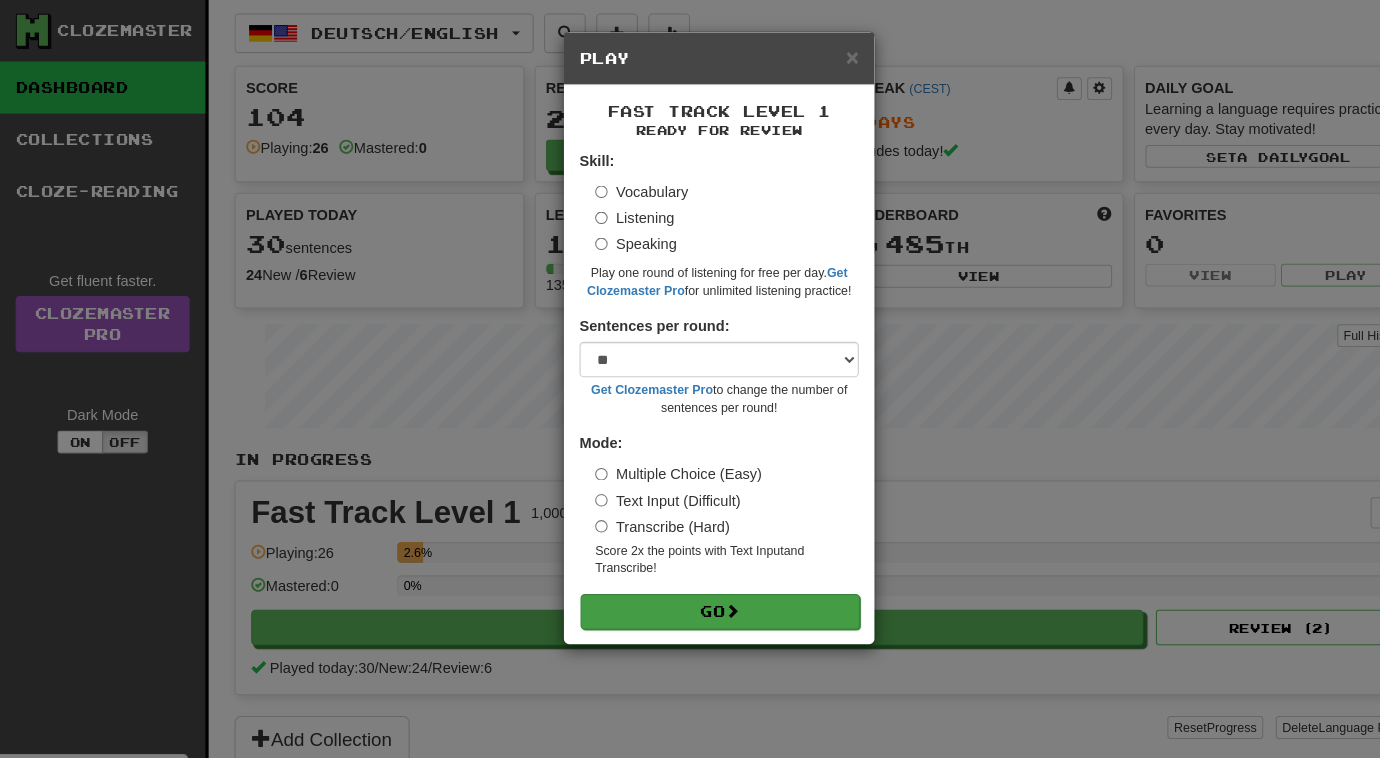 click on "Go" at bounding box center (691, 587) 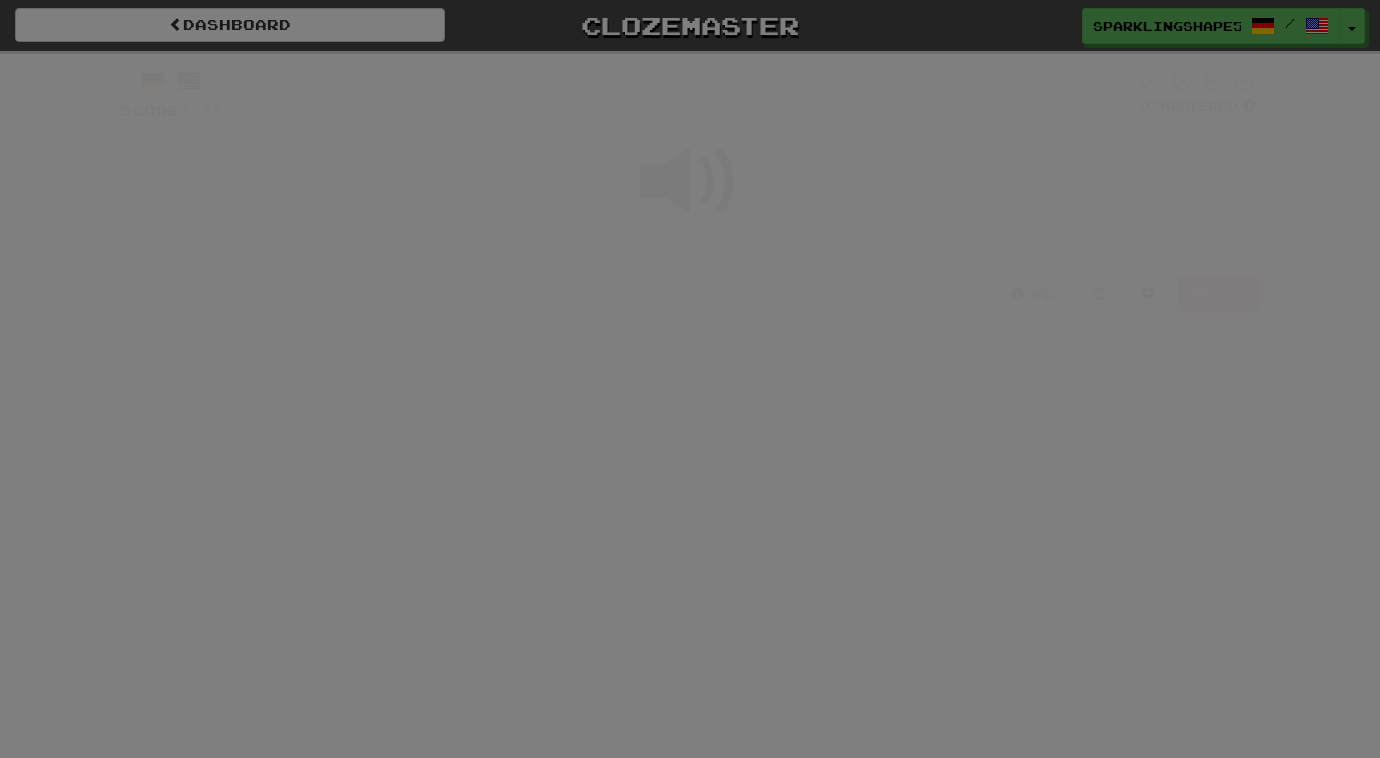 scroll, scrollTop: 0, scrollLeft: 0, axis: both 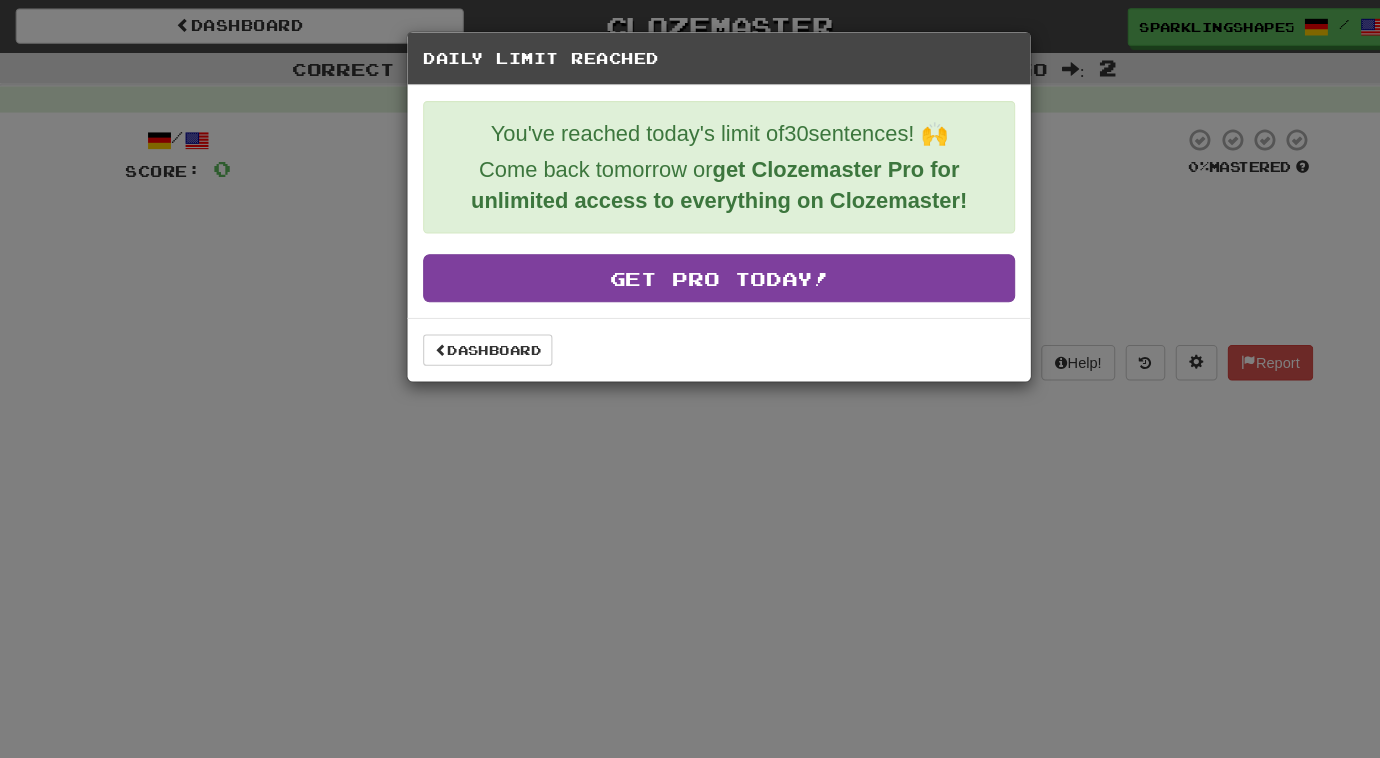 click on "Get Pro Today!" at bounding box center (690, 267) 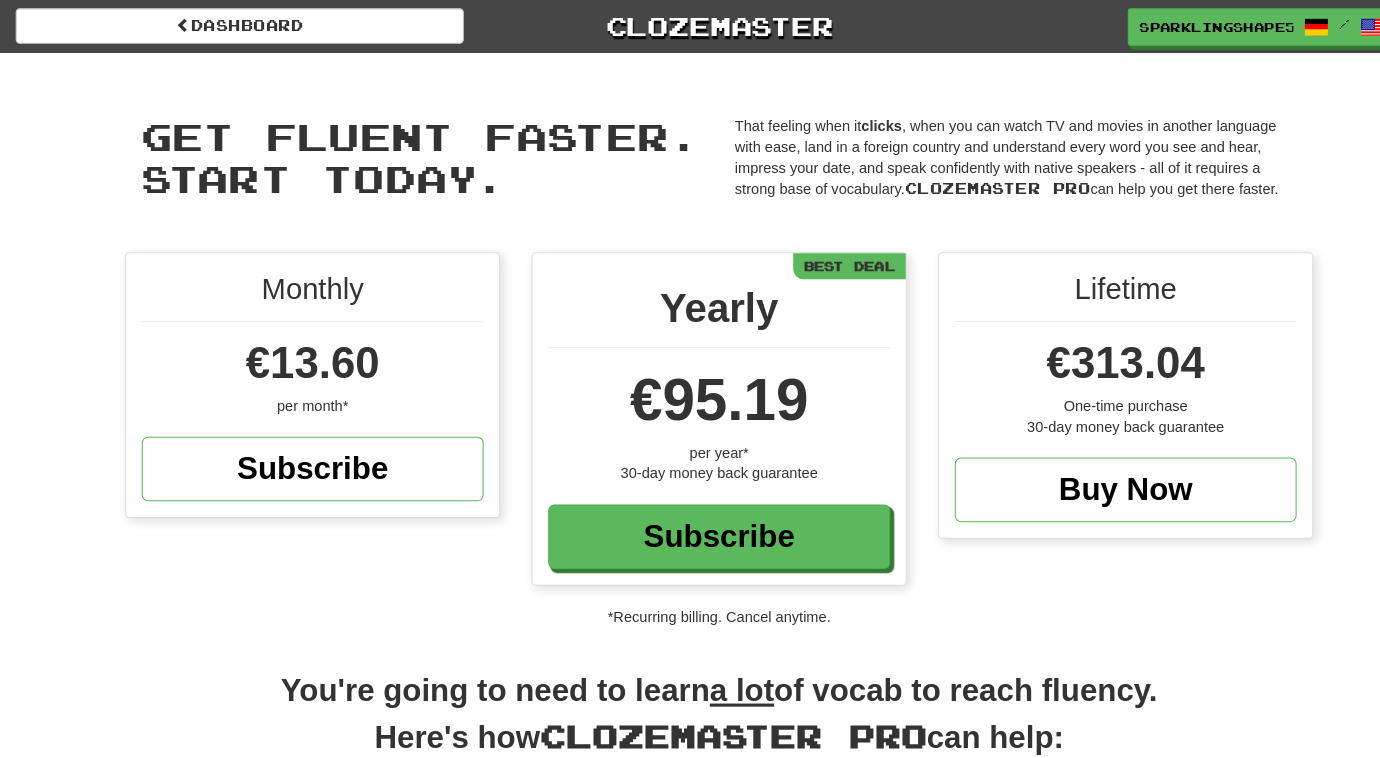 scroll, scrollTop: 0, scrollLeft: 0, axis: both 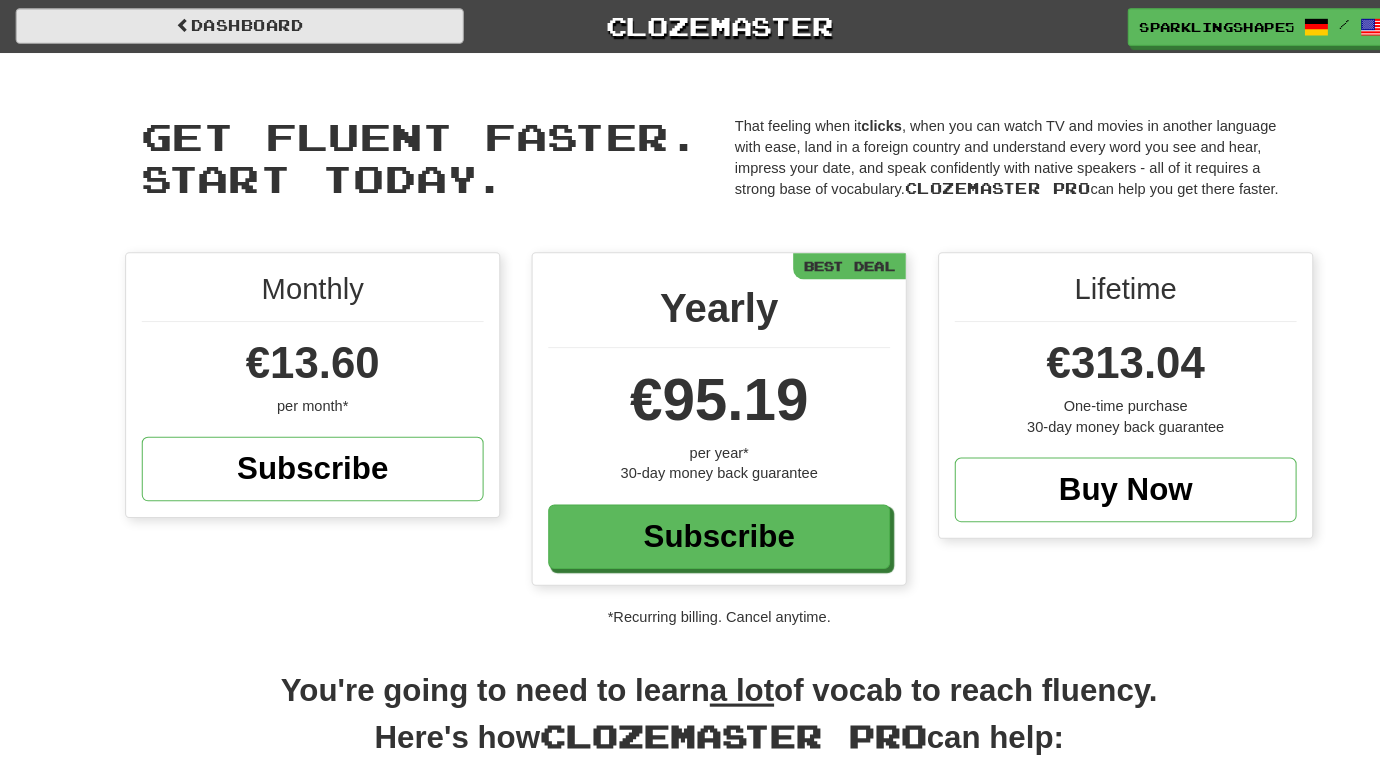 click on "Dashboard" at bounding box center [230, 25] 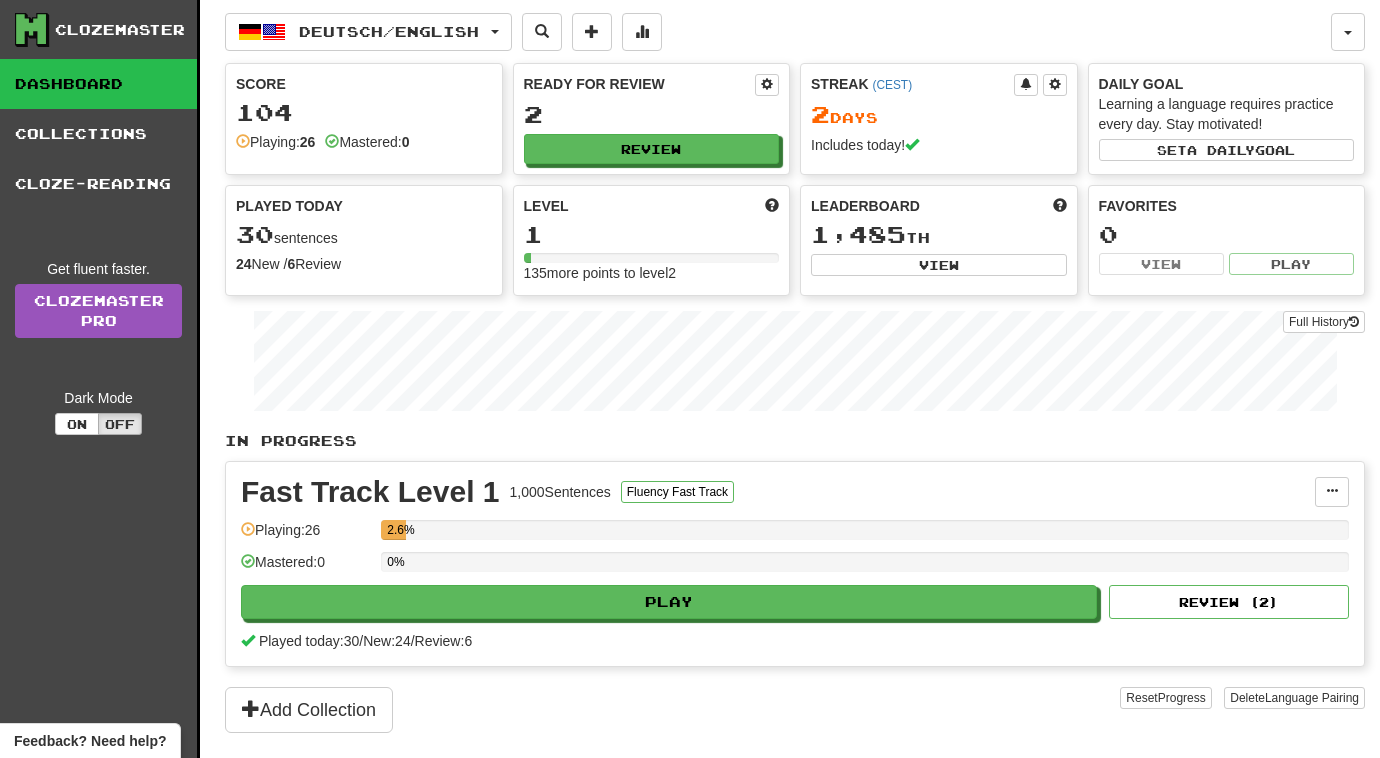 scroll, scrollTop: 0, scrollLeft: 0, axis: both 